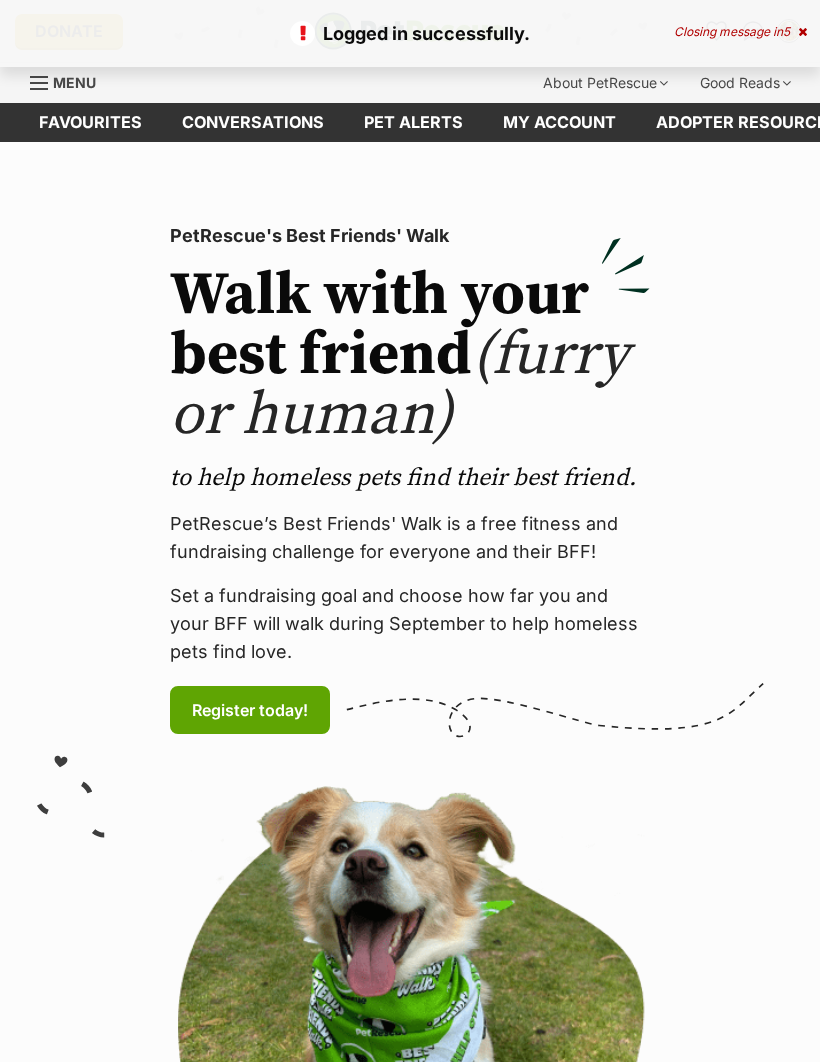 scroll, scrollTop: 0, scrollLeft: 0, axis: both 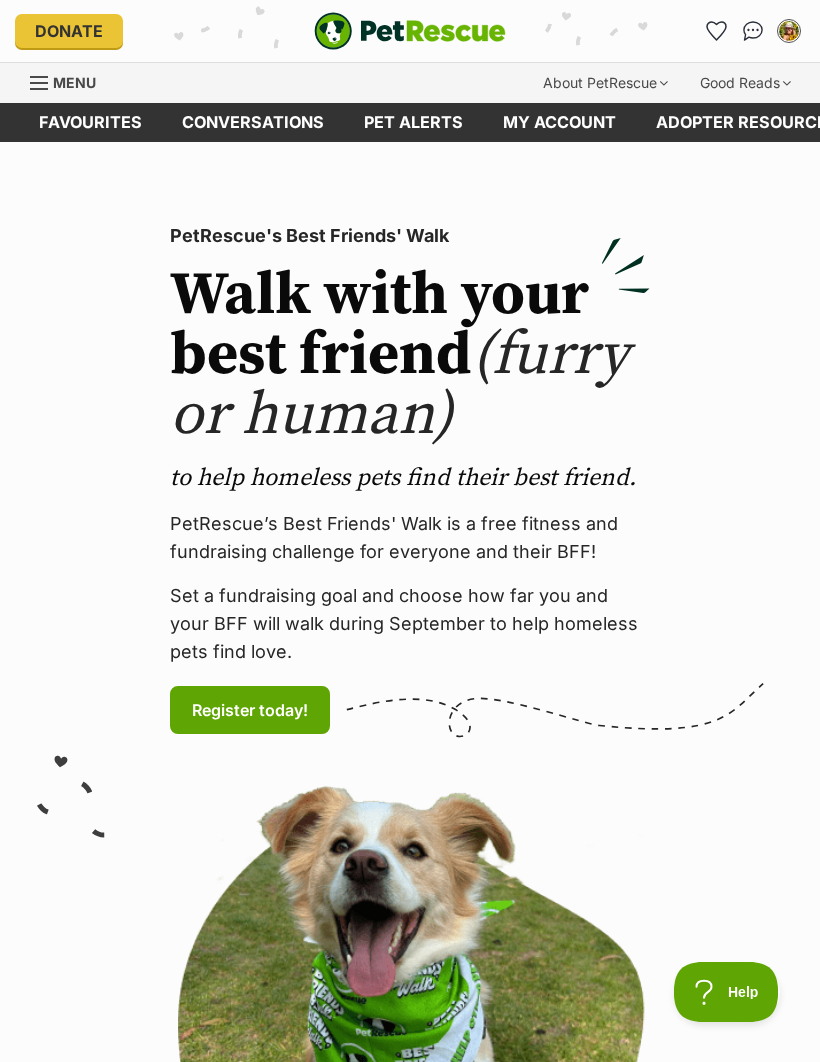 click 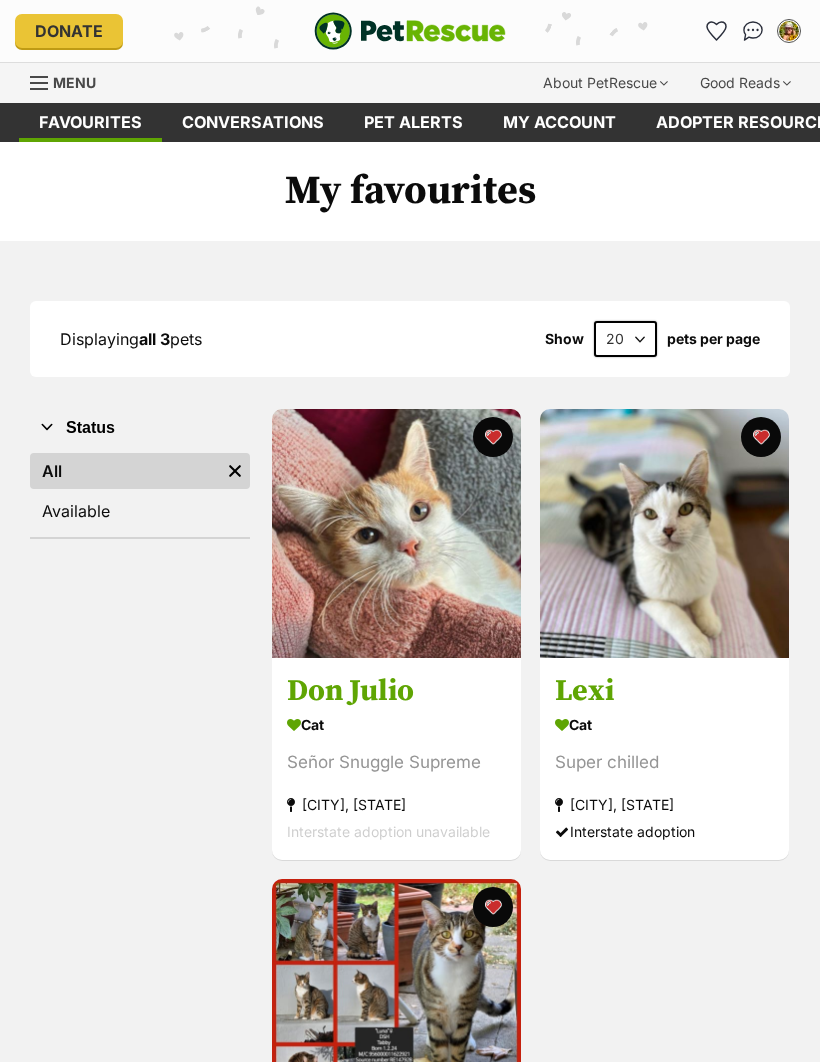 scroll, scrollTop: 0, scrollLeft: 0, axis: both 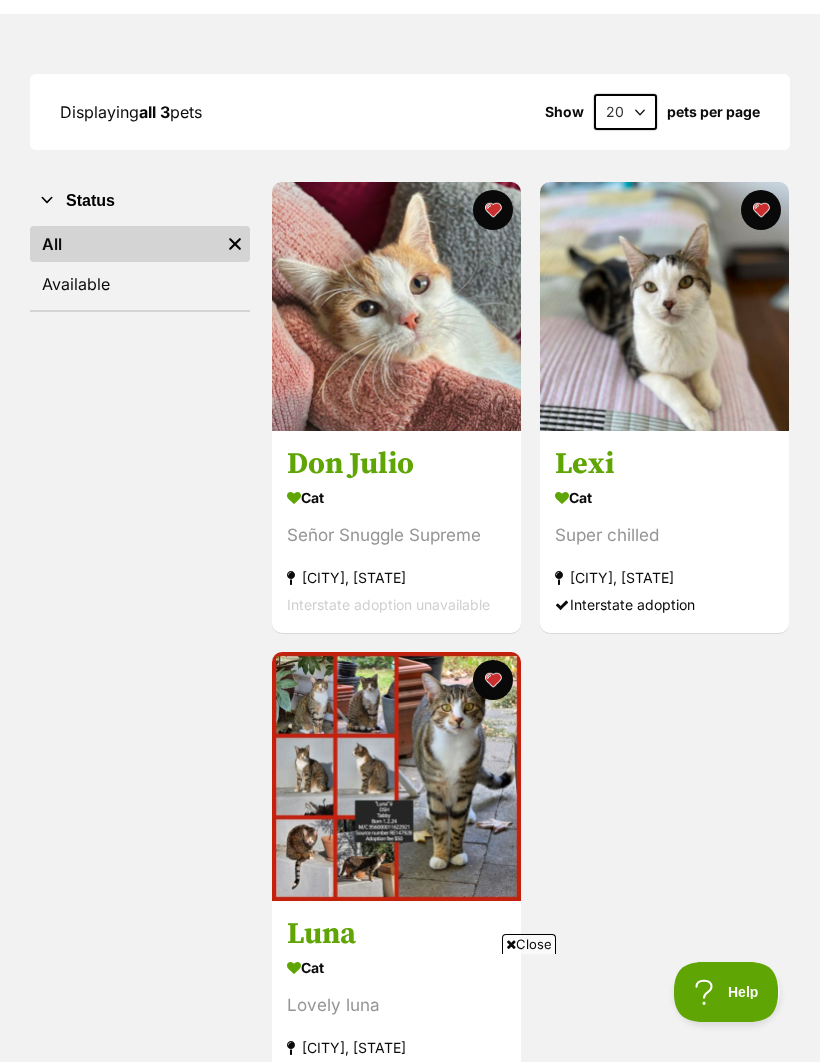 click at bounding box center (396, 306) 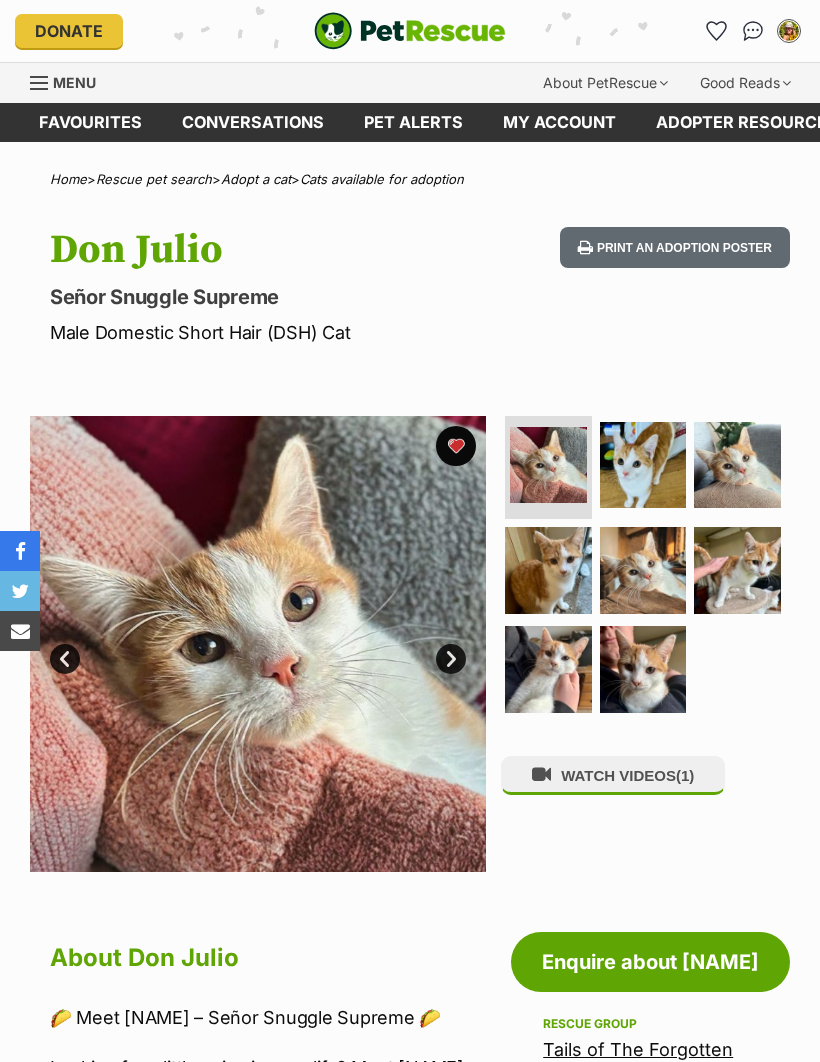 scroll, scrollTop: 0, scrollLeft: 0, axis: both 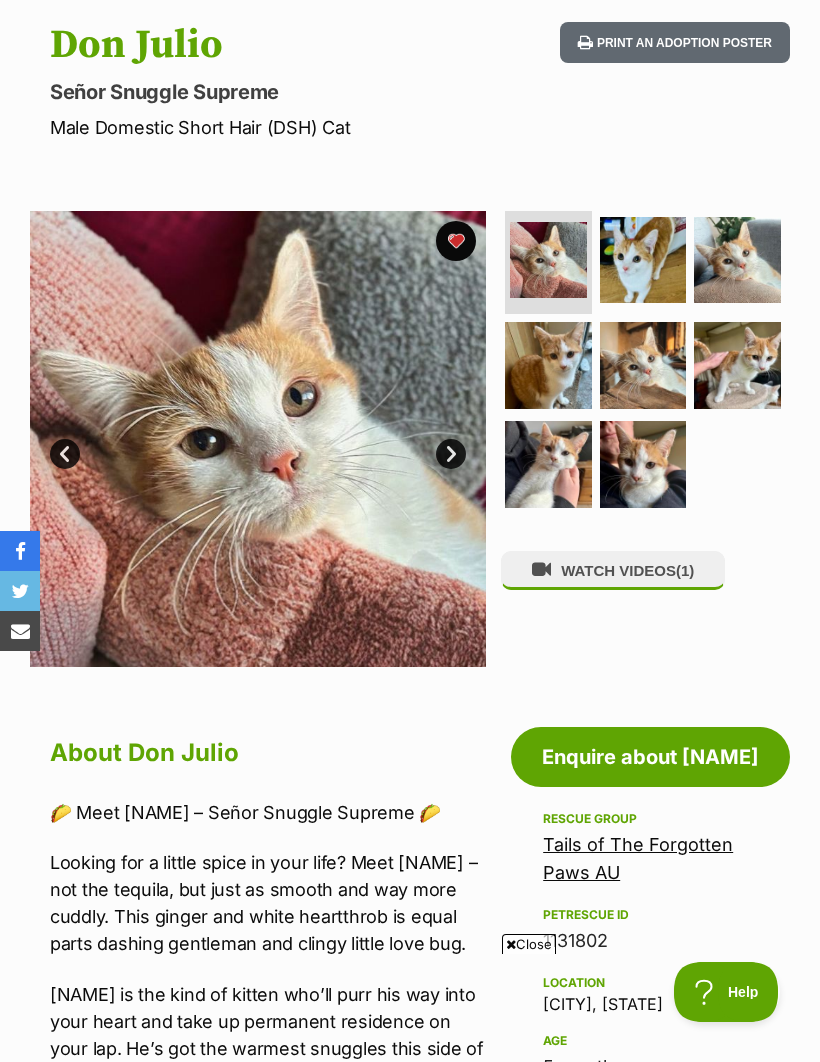 click on "Next" at bounding box center (451, 454) 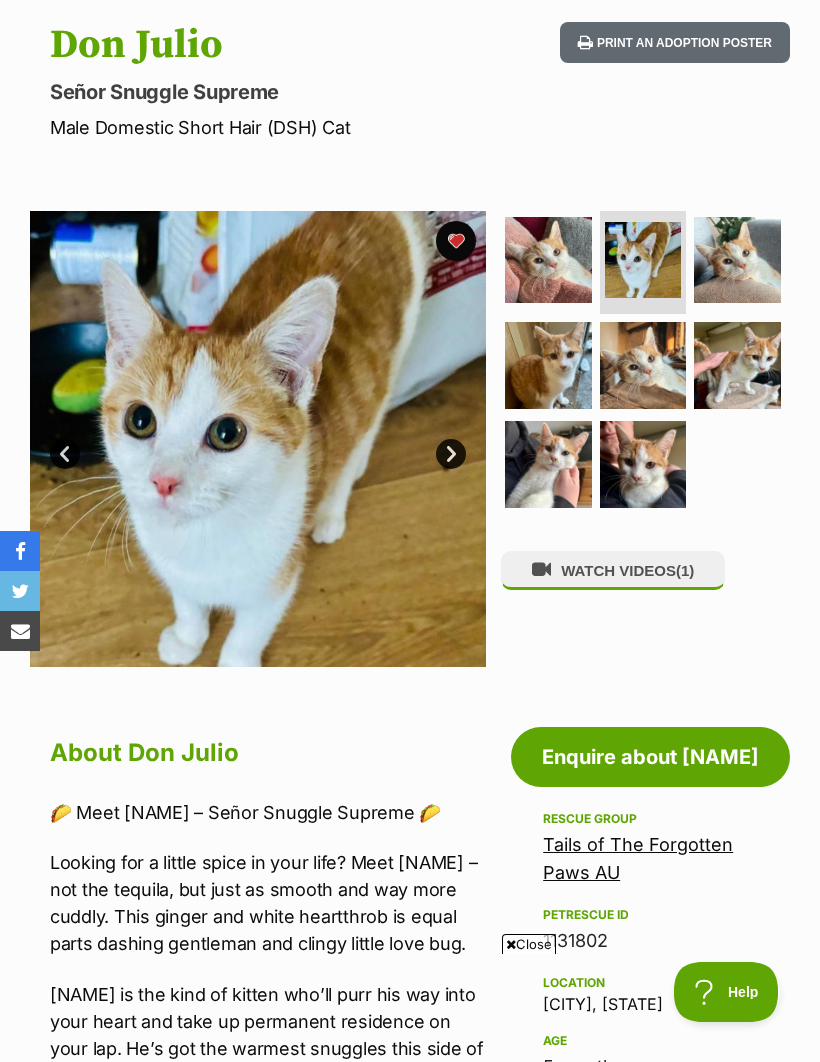 click on "Next" at bounding box center [451, 454] 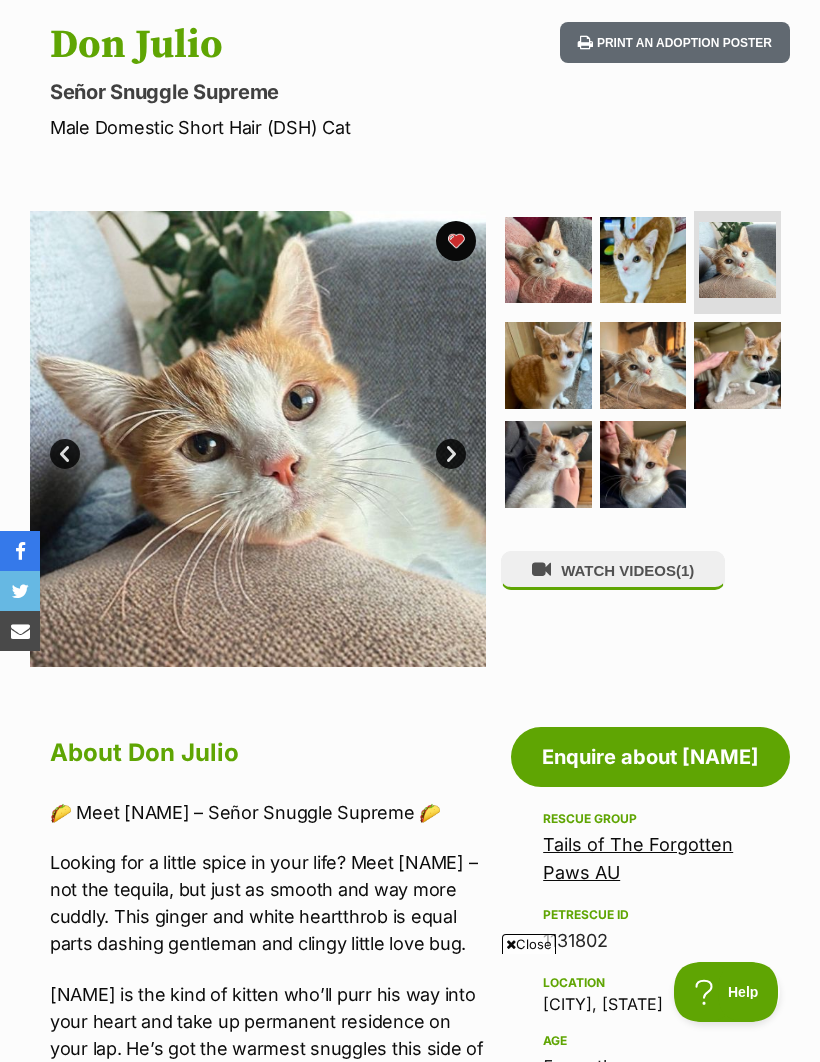 click on "Next" at bounding box center (451, 454) 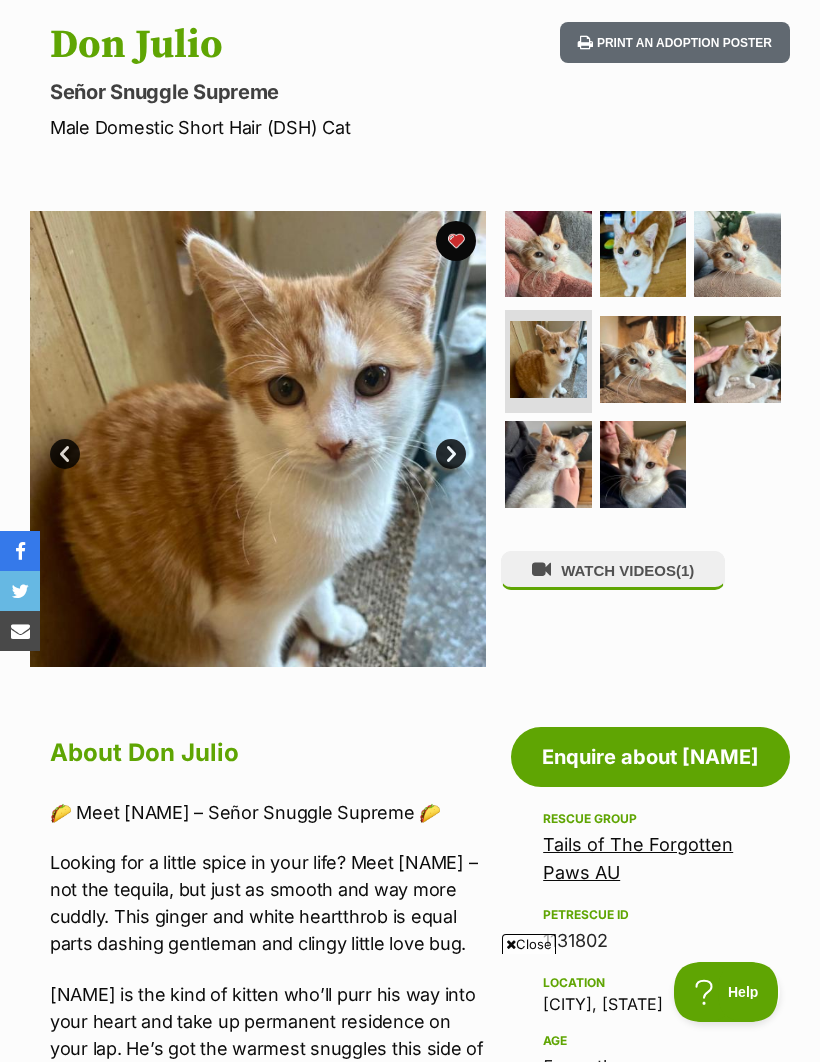click on "Next" at bounding box center (451, 454) 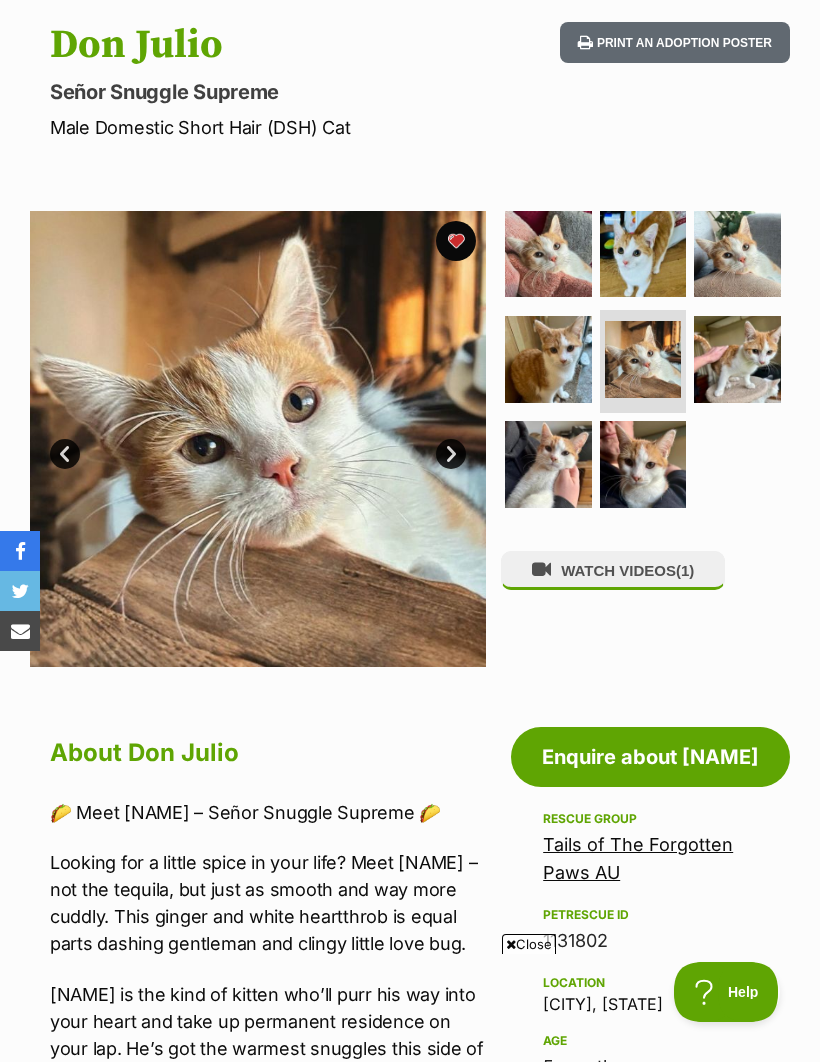 click on "Next" at bounding box center (451, 454) 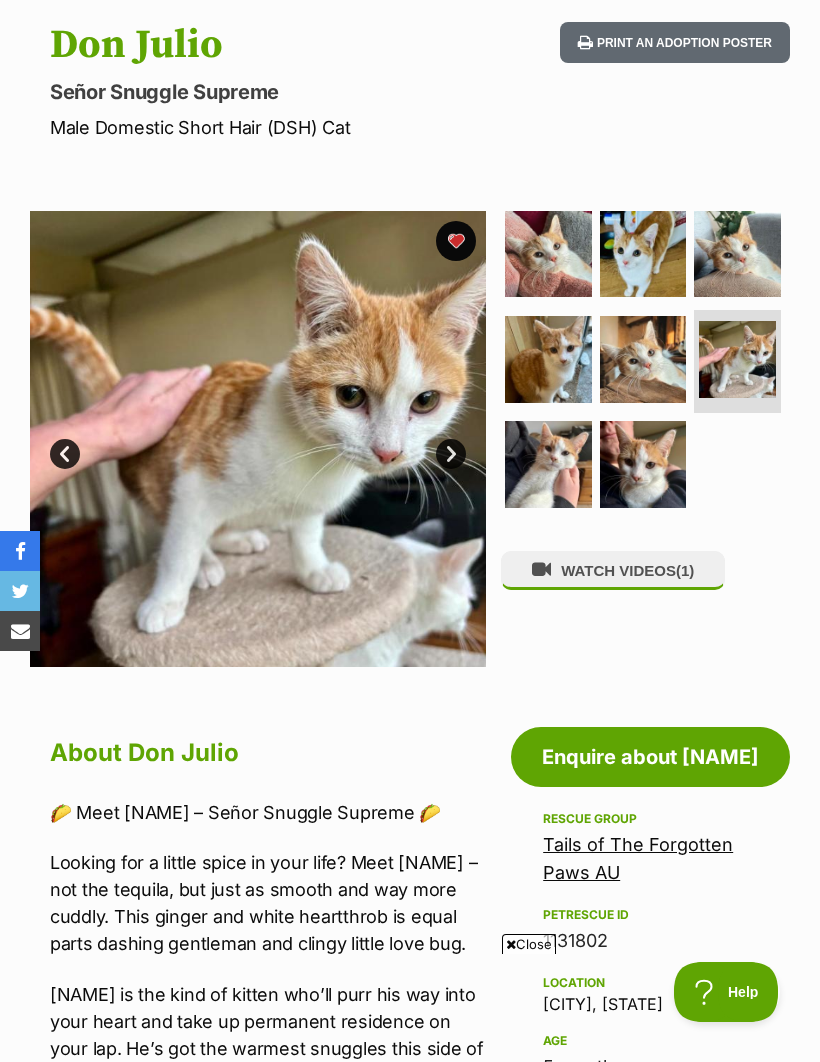 click on "Next" at bounding box center (451, 454) 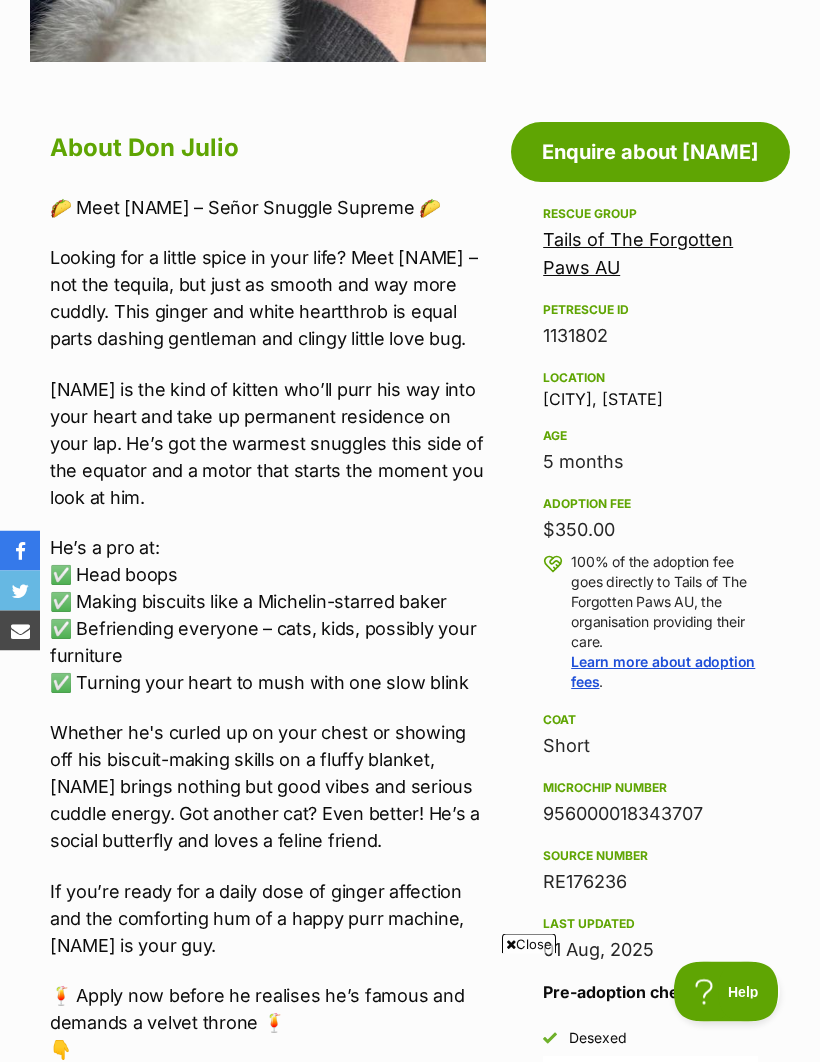 scroll, scrollTop: 0, scrollLeft: 0, axis: both 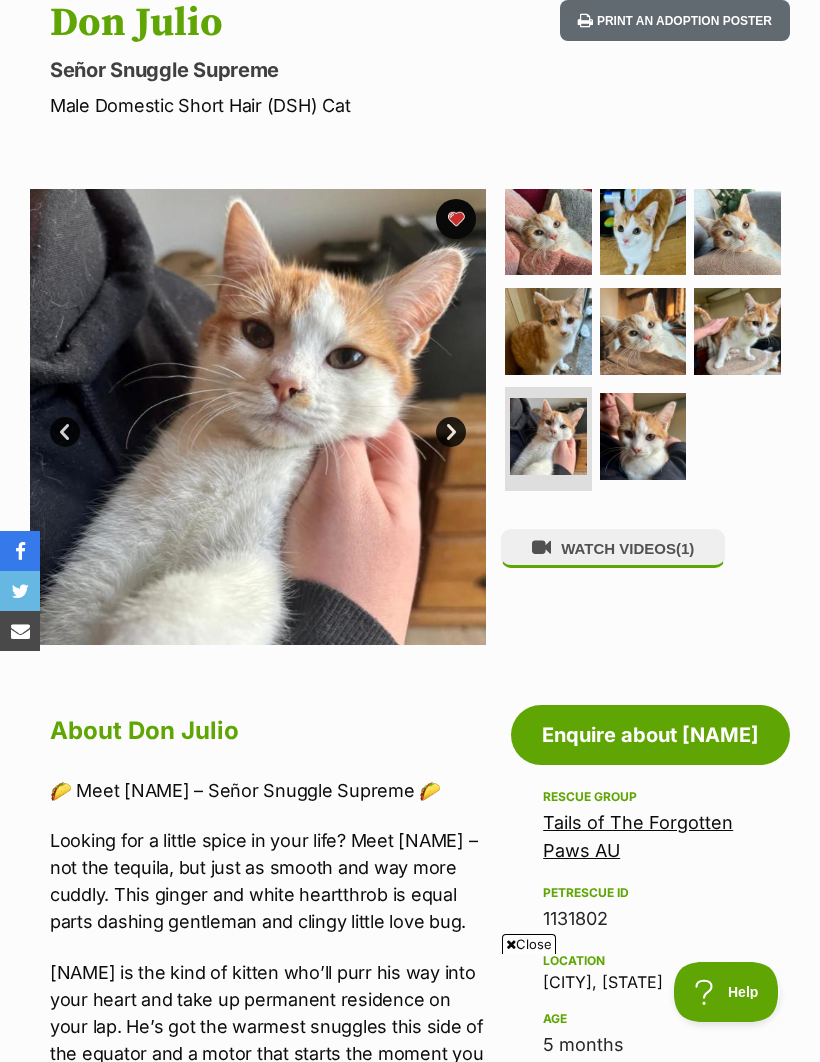 click on "WATCH VIDEOS
(1)" at bounding box center [613, 548] 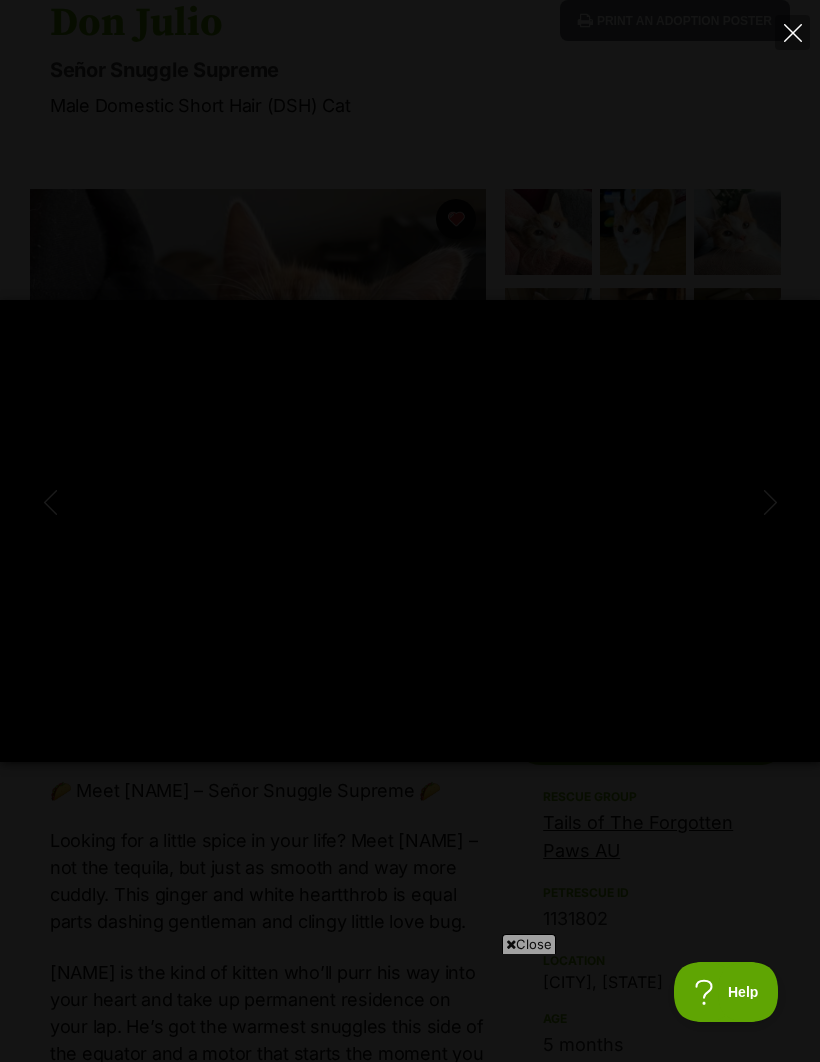 type on "100" 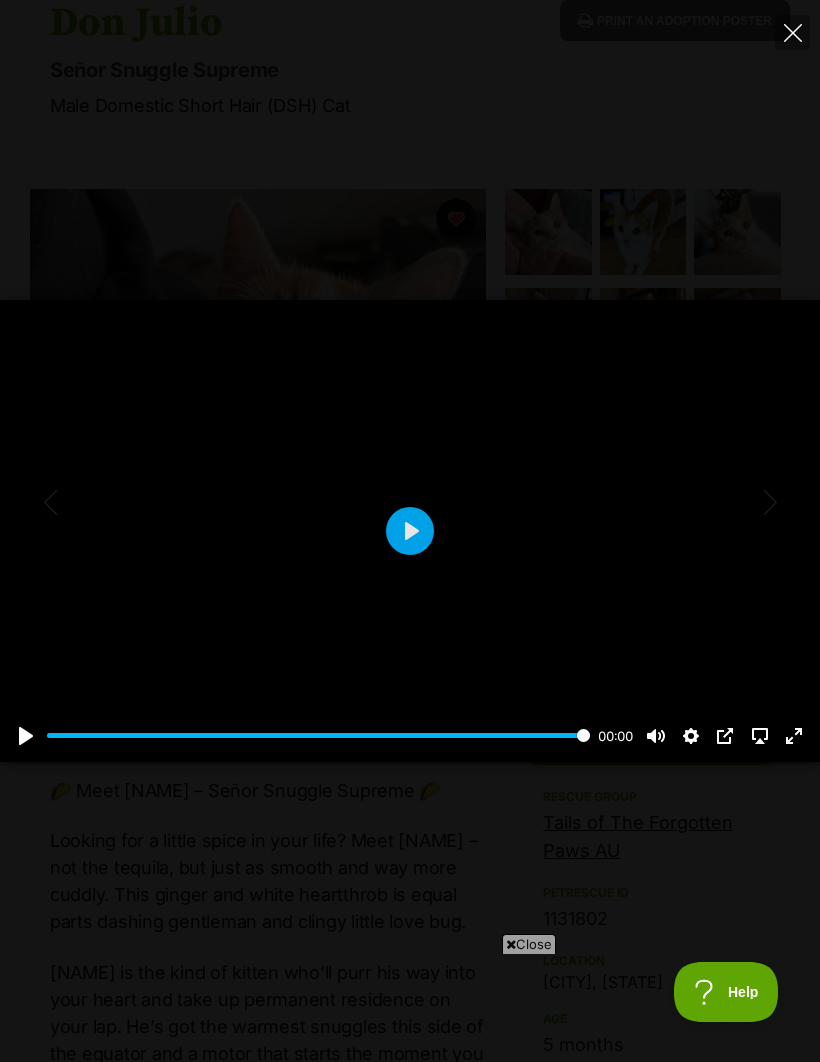 click at bounding box center [792, 32] 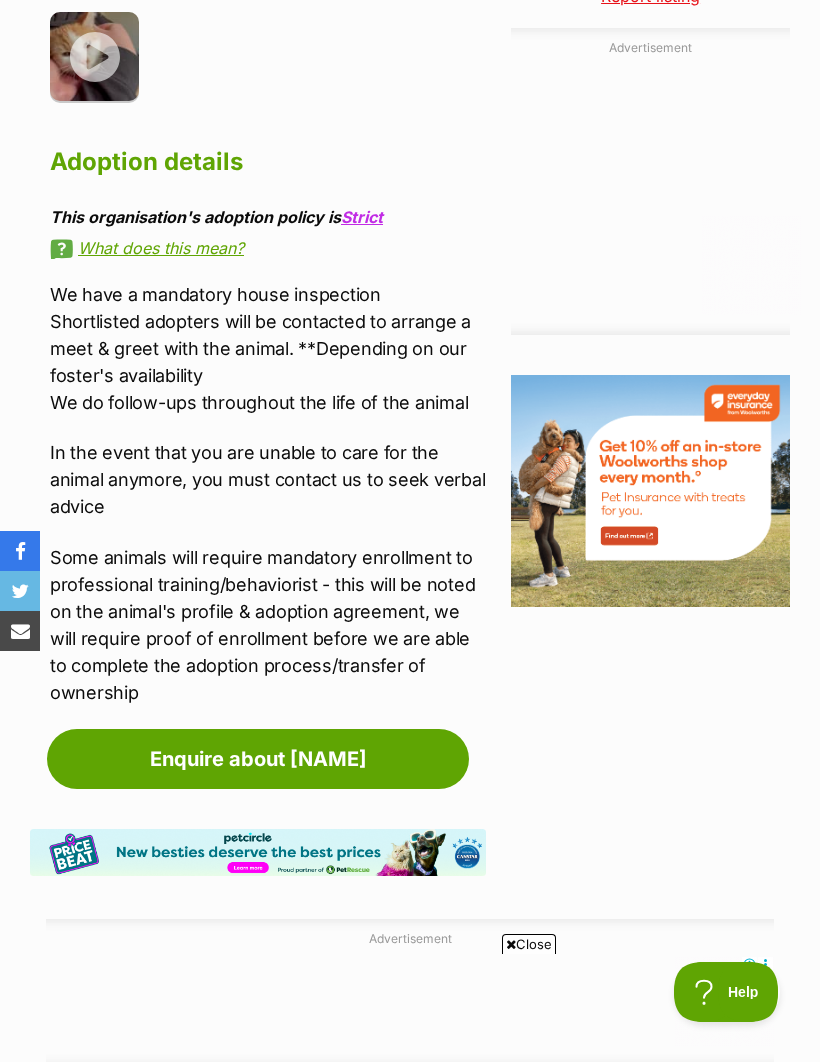 scroll, scrollTop: 0, scrollLeft: 0, axis: both 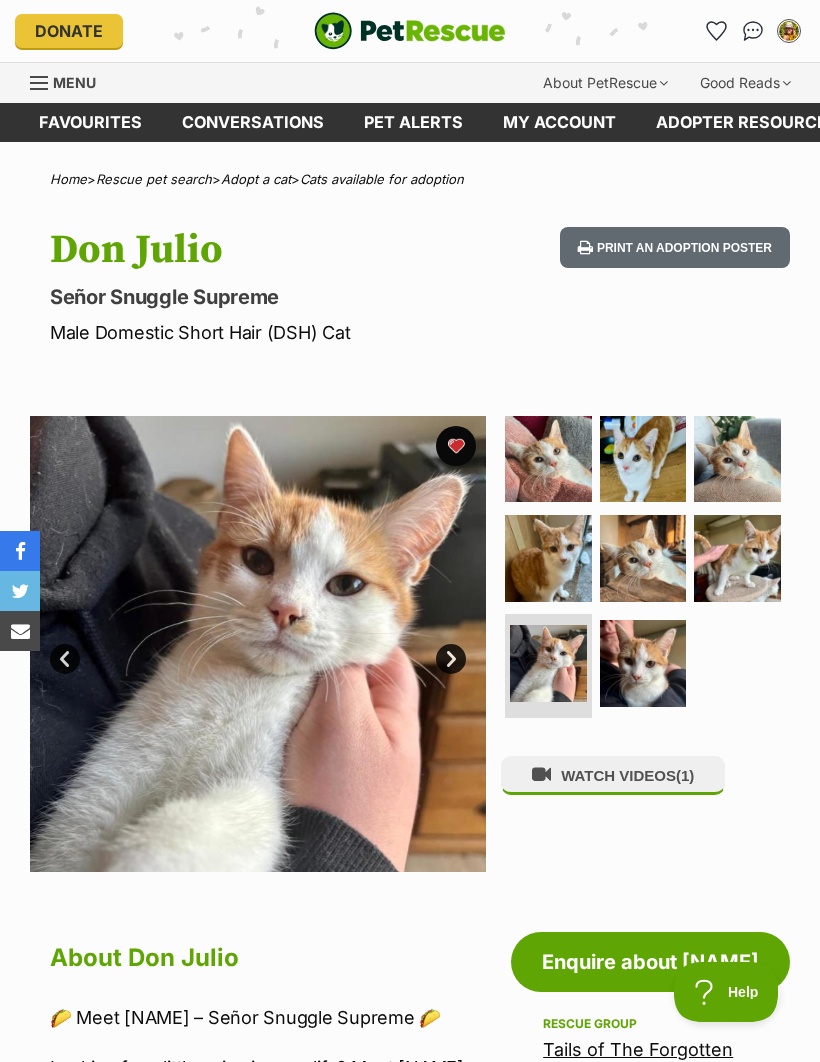 click on "Menu" at bounding box center [74, 82] 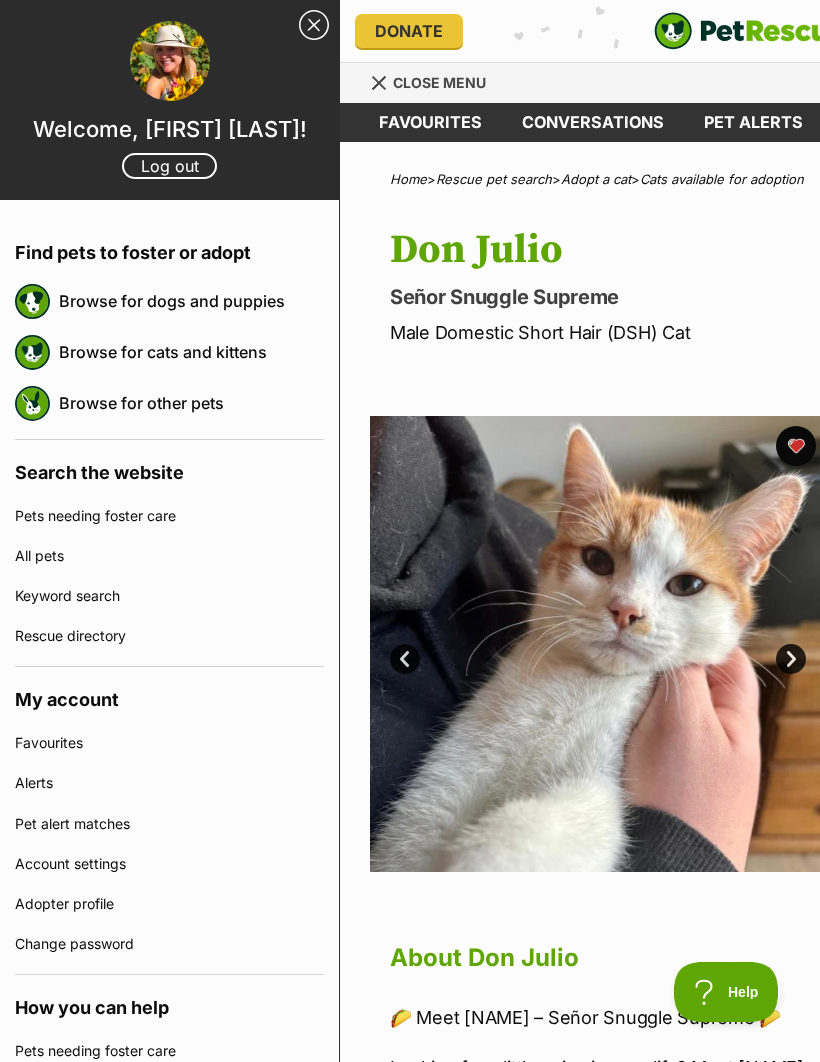 click on "Browse for cats and kittens" at bounding box center (191, 352) 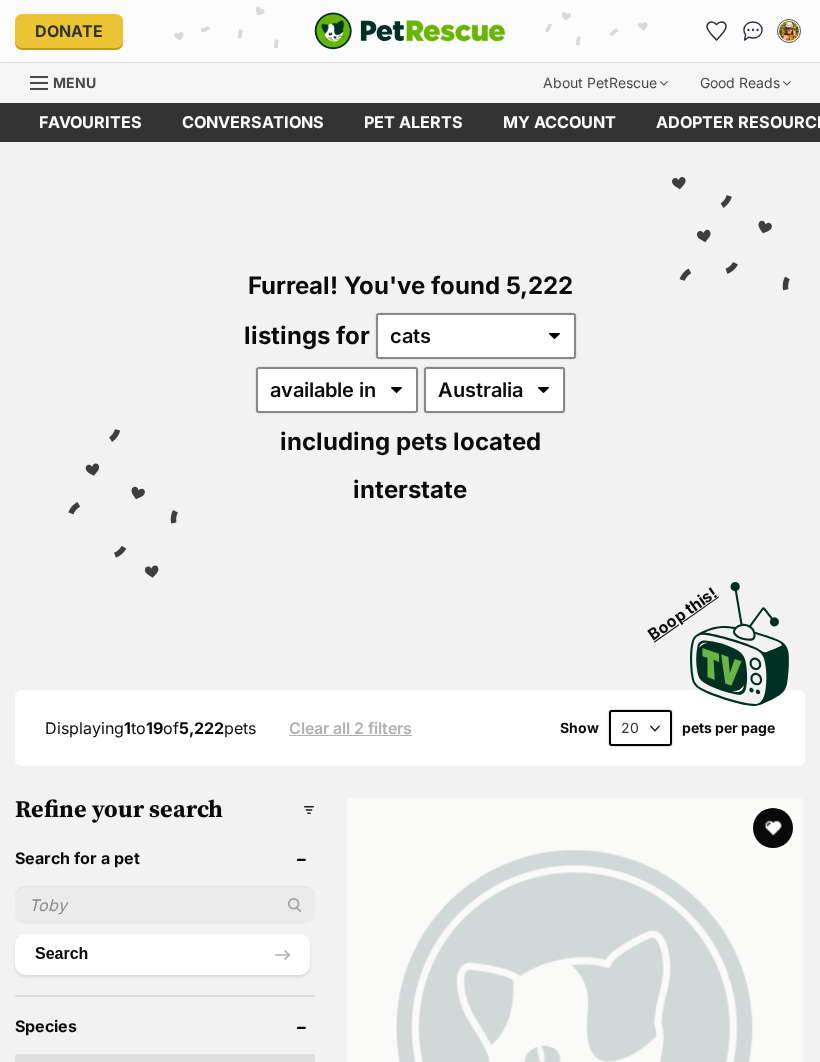 scroll, scrollTop: 0, scrollLeft: 0, axis: both 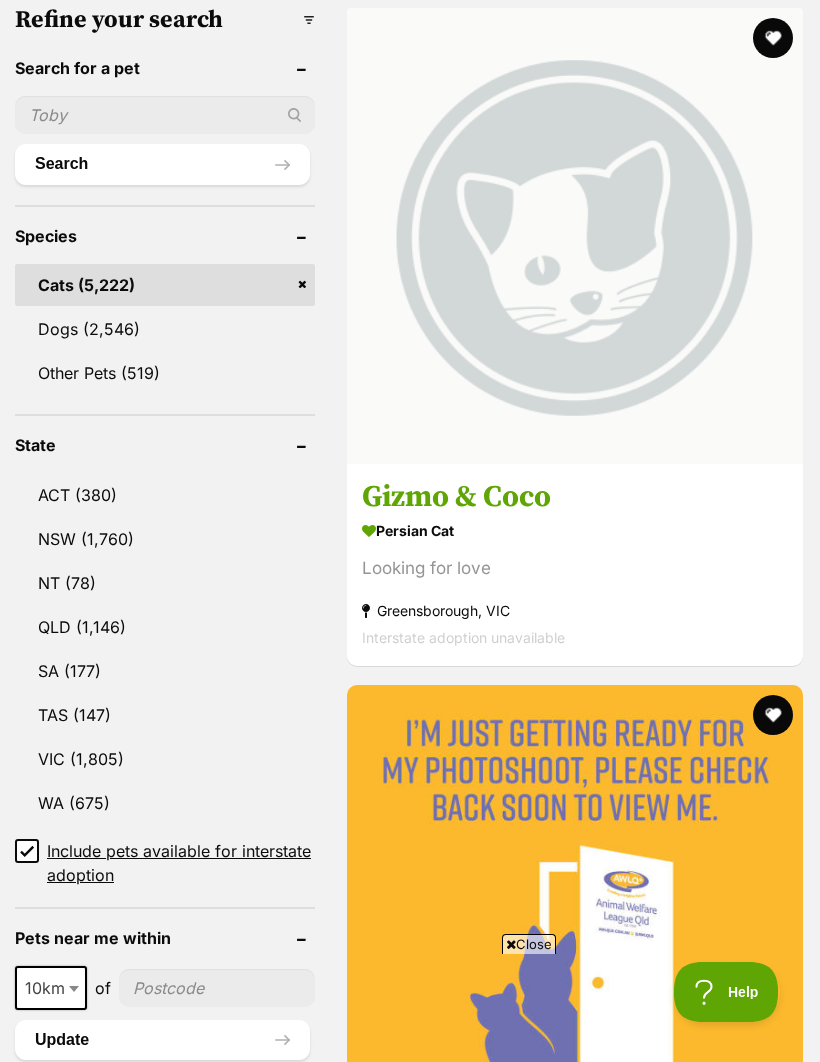 click on "VIC (1,805)" at bounding box center (165, 759) 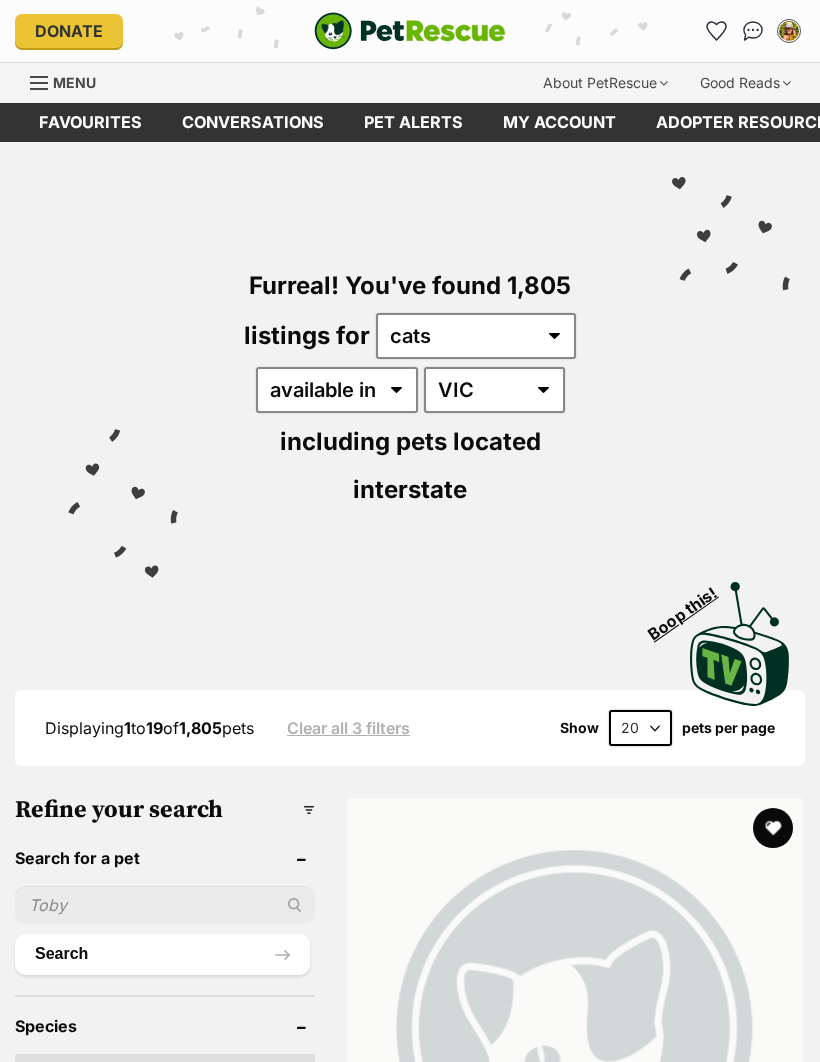 scroll, scrollTop: 0, scrollLeft: 0, axis: both 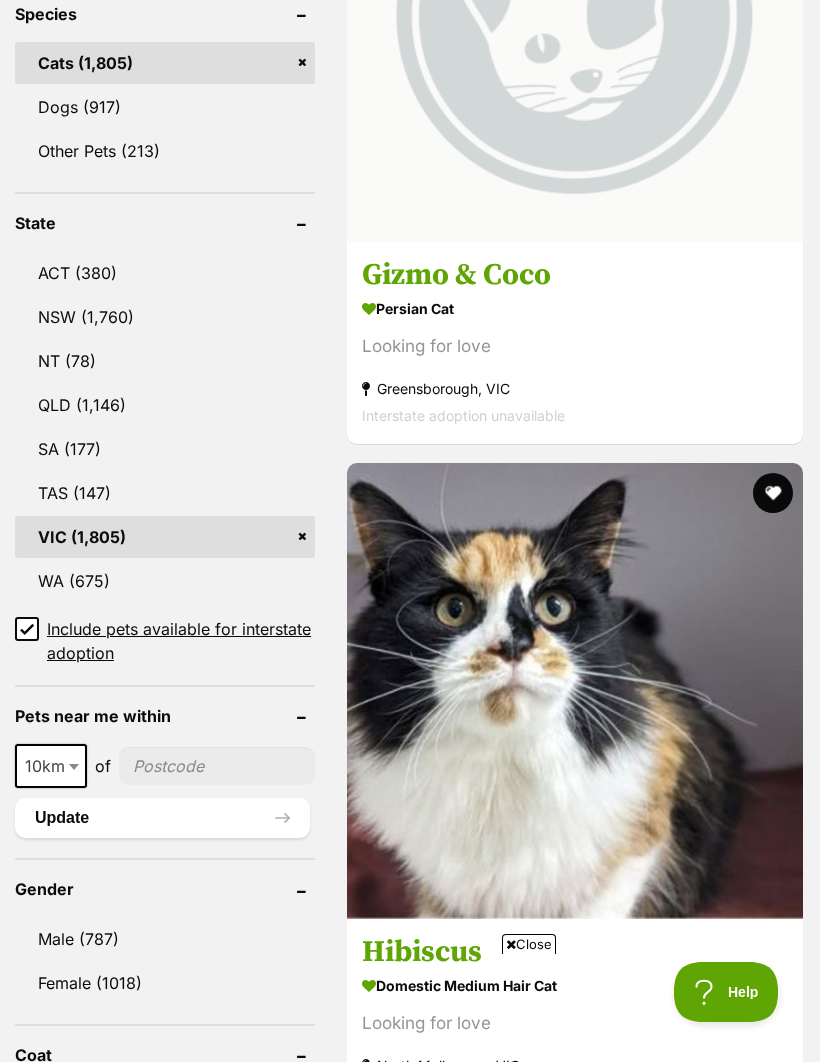 click at bounding box center (217, 766) 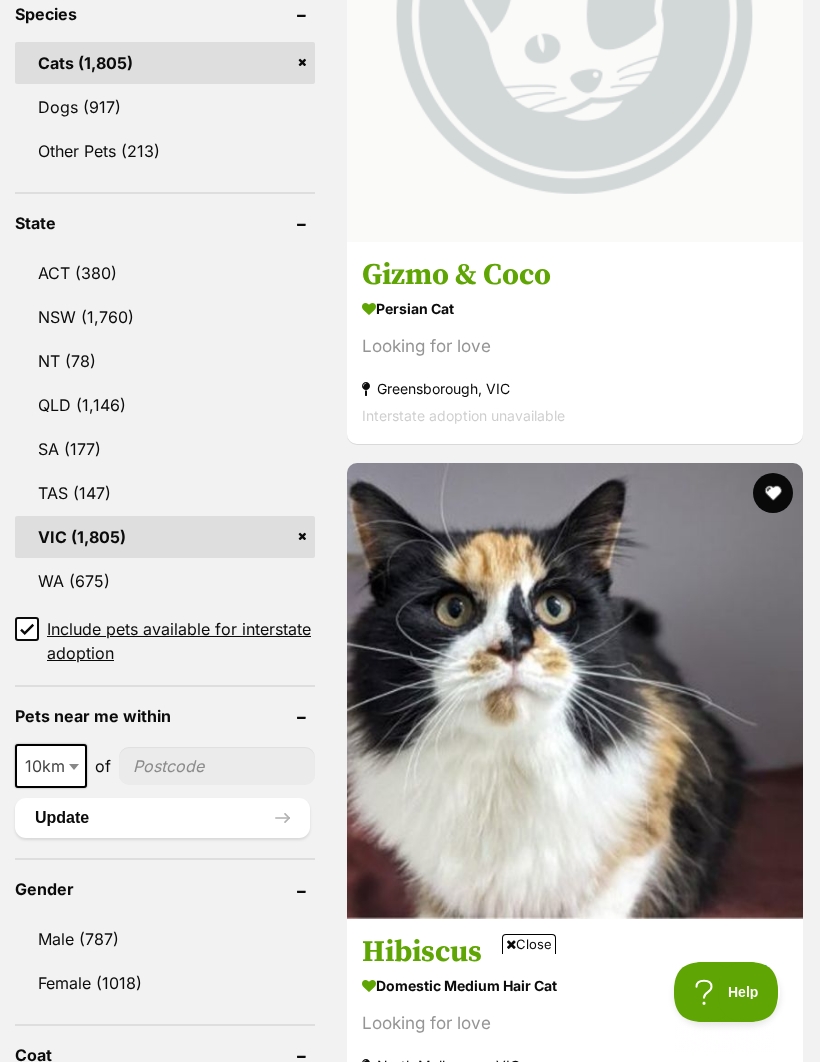 scroll, scrollTop: 1042, scrollLeft: 0, axis: vertical 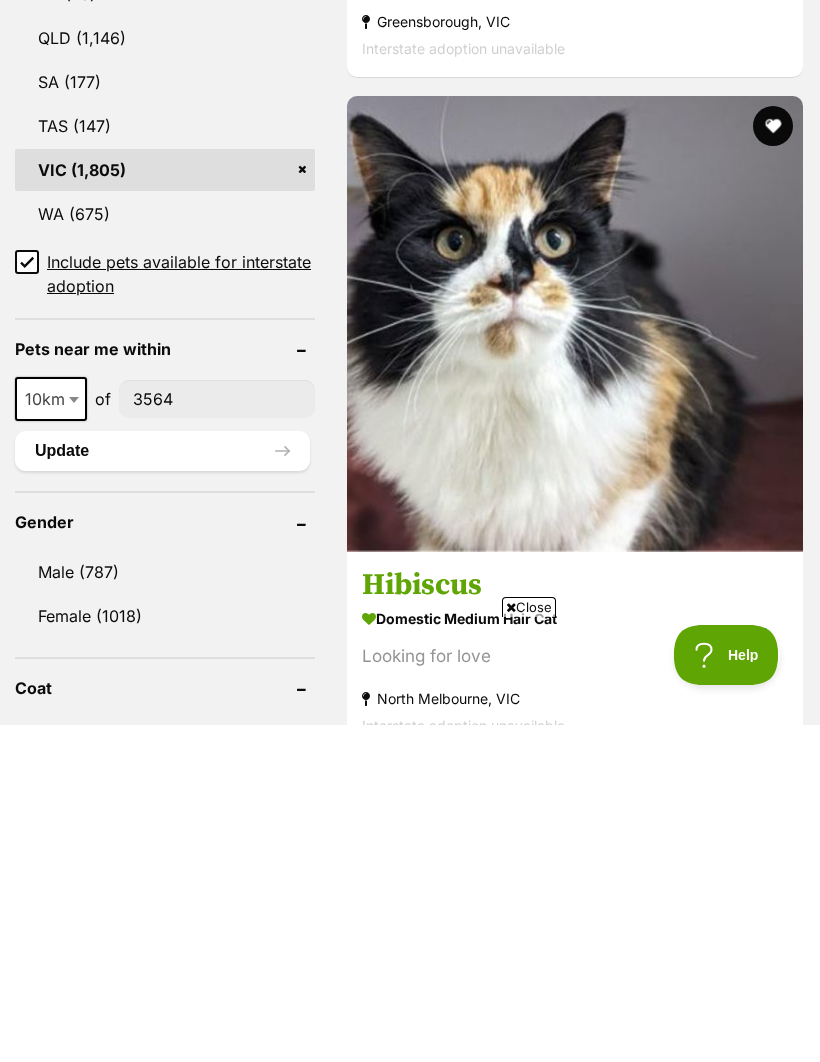 type on "3564" 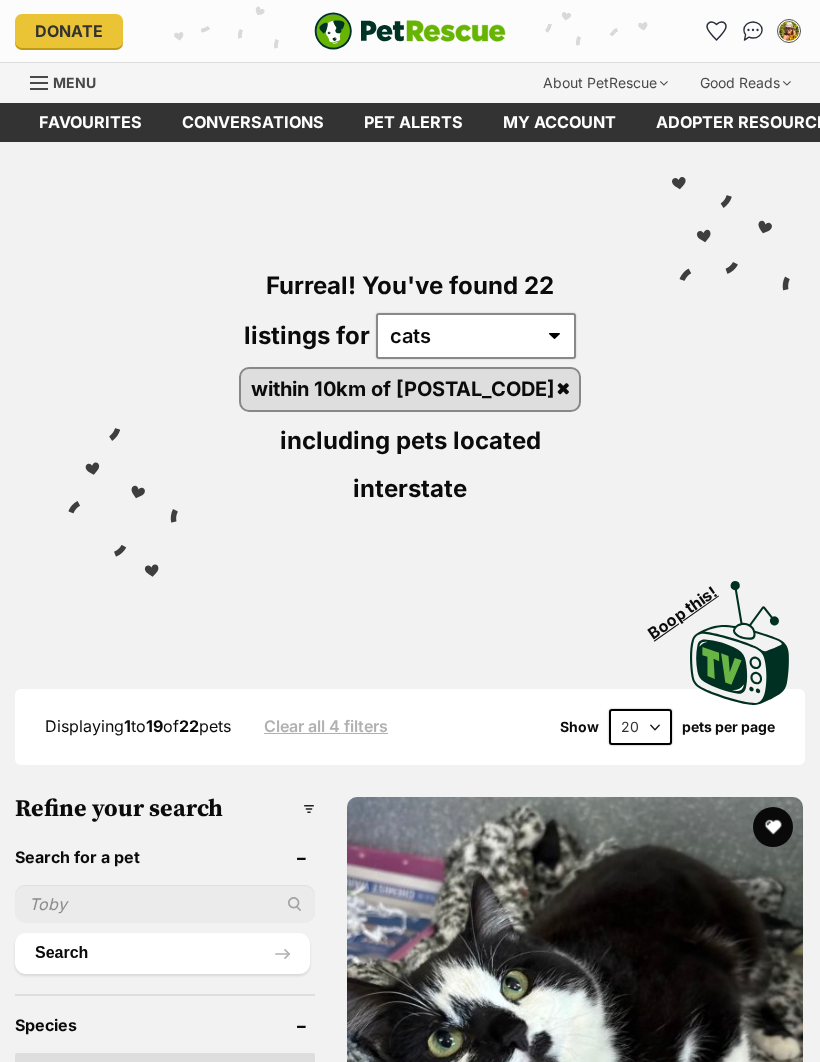 scroll, scrollTop: 0, scrollLeft: 0, axis: both 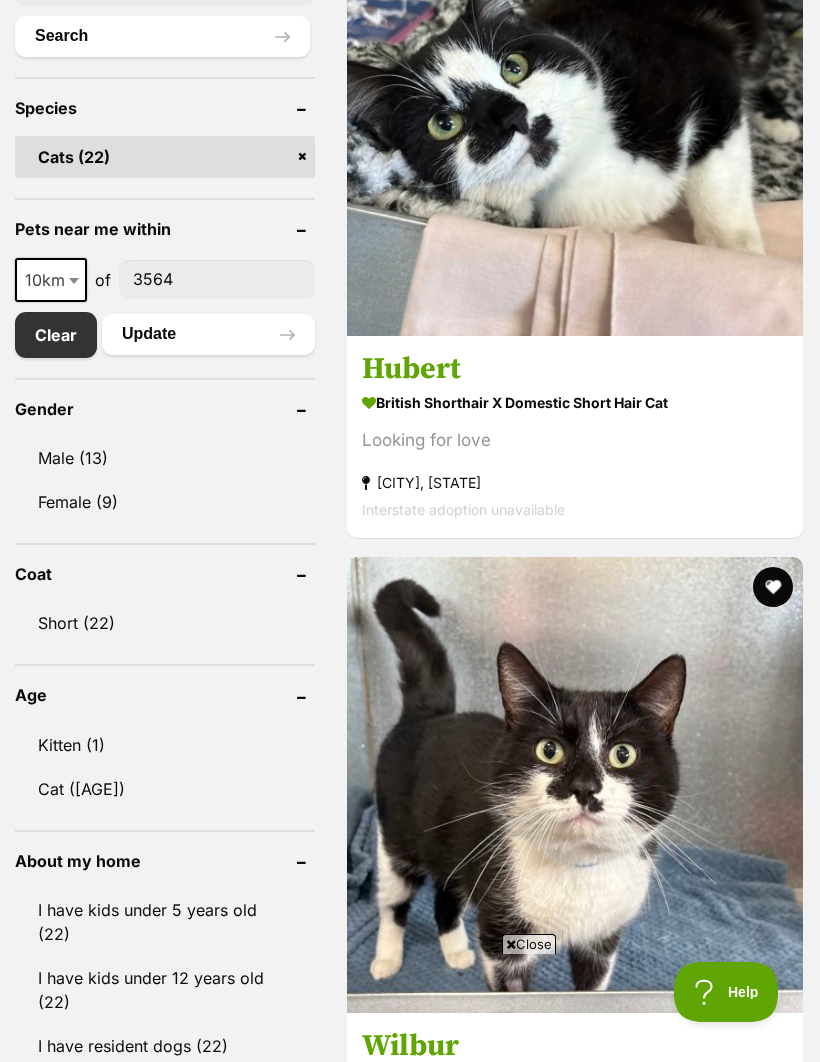 click at bounding box center [575, 1462] 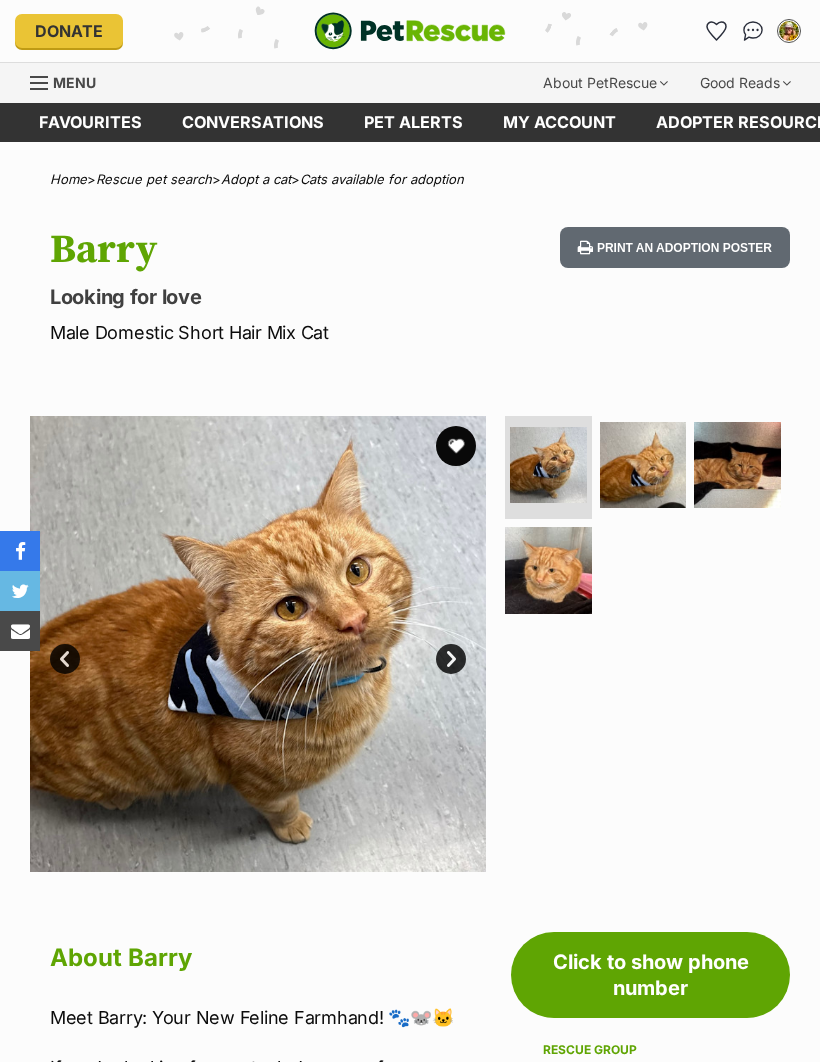 scroll, scrollTop: 0, scrollLeft: 0, axis: both 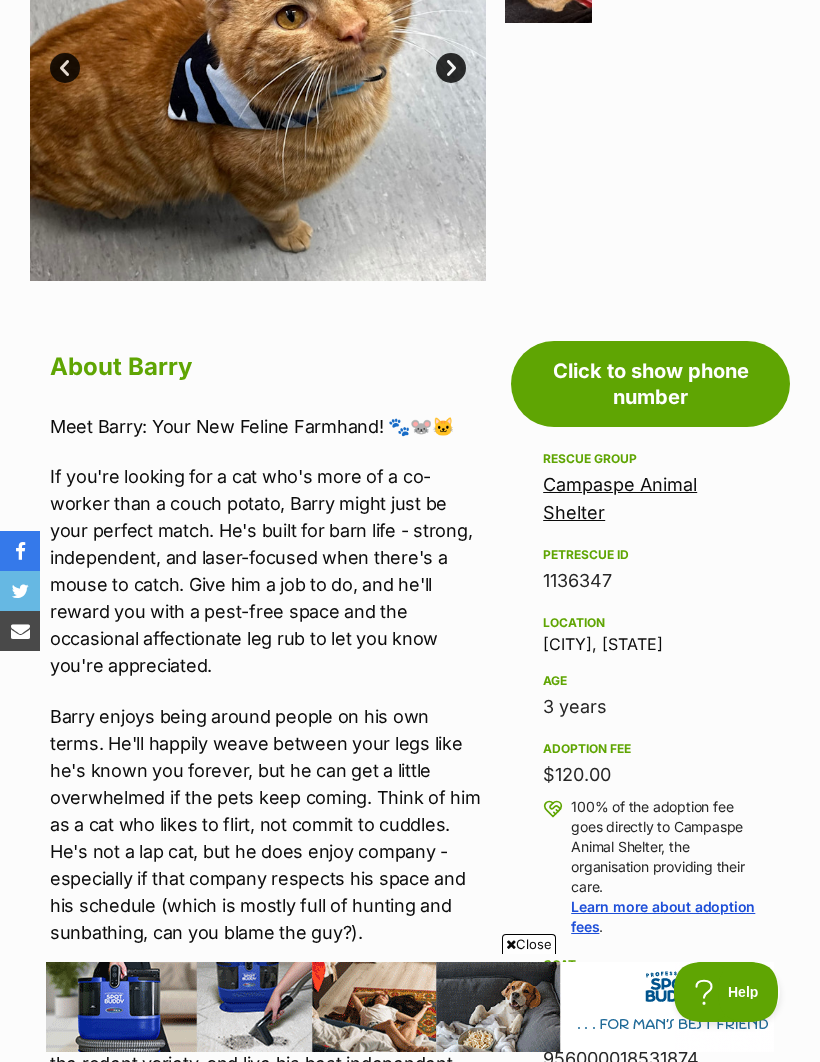 click on "Campaspe Animal Shelter" at bounding box center [620, 498] 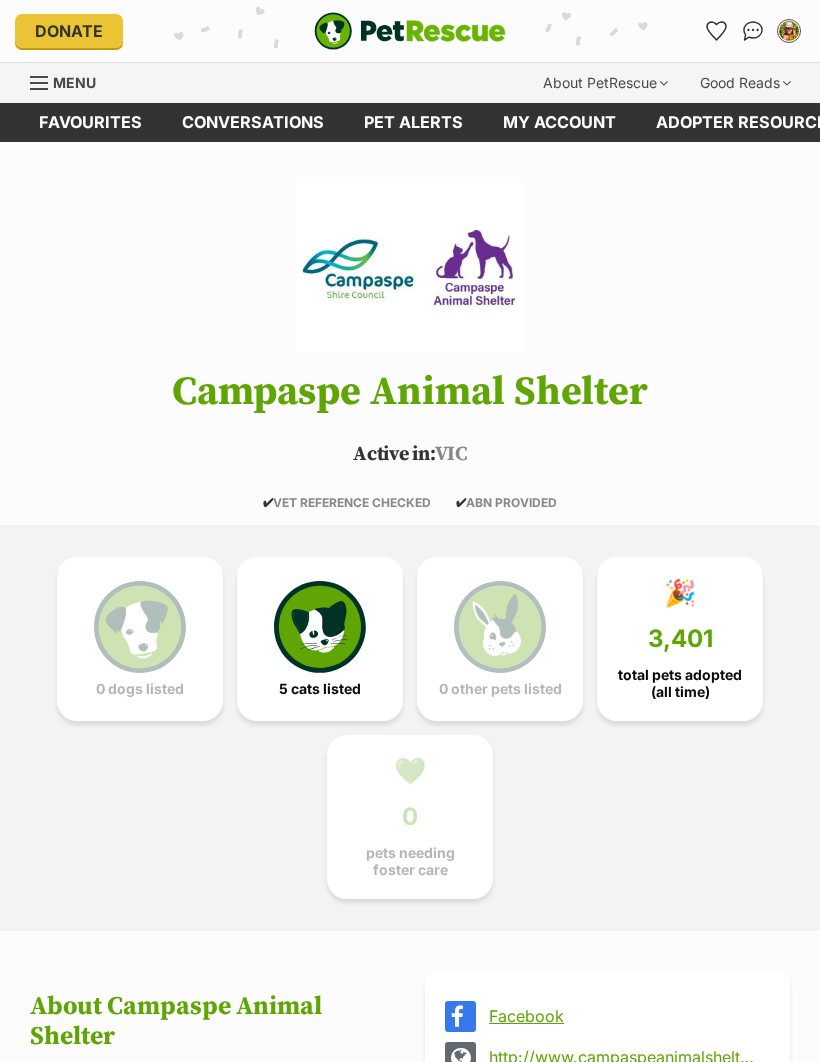 scroll, scrollTop: 0, scrollLeft: 0, axis: both 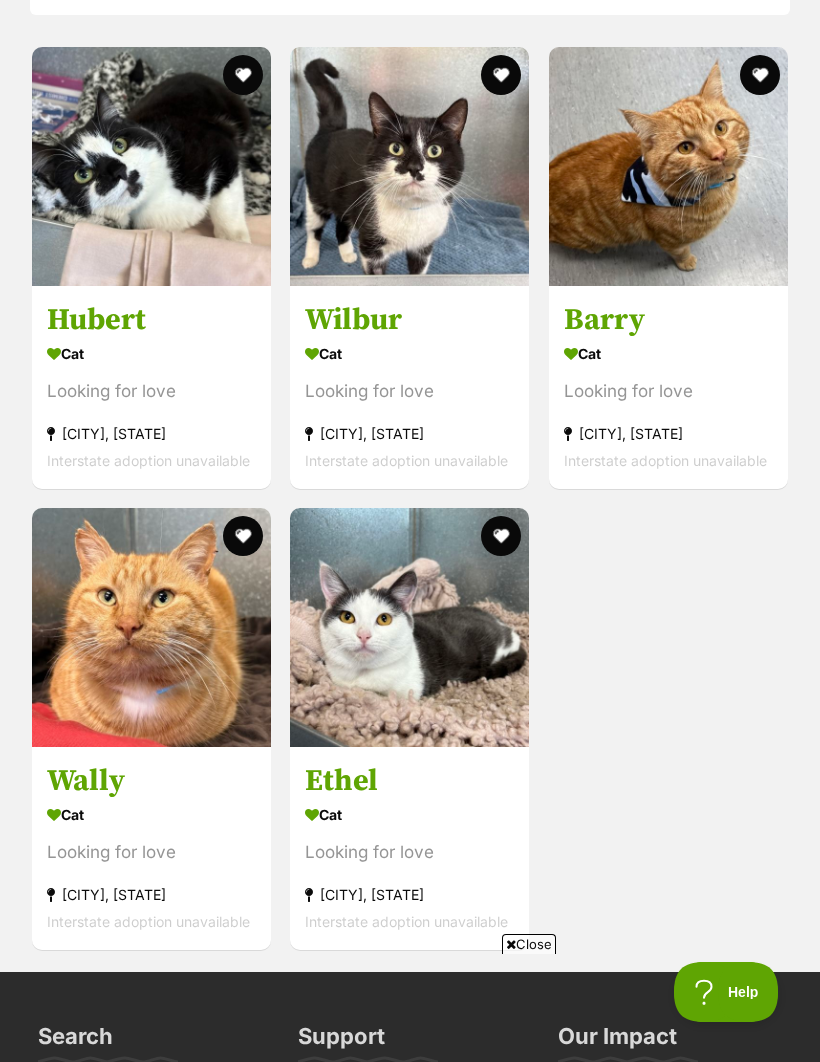 click at bounding box center [151, 627] 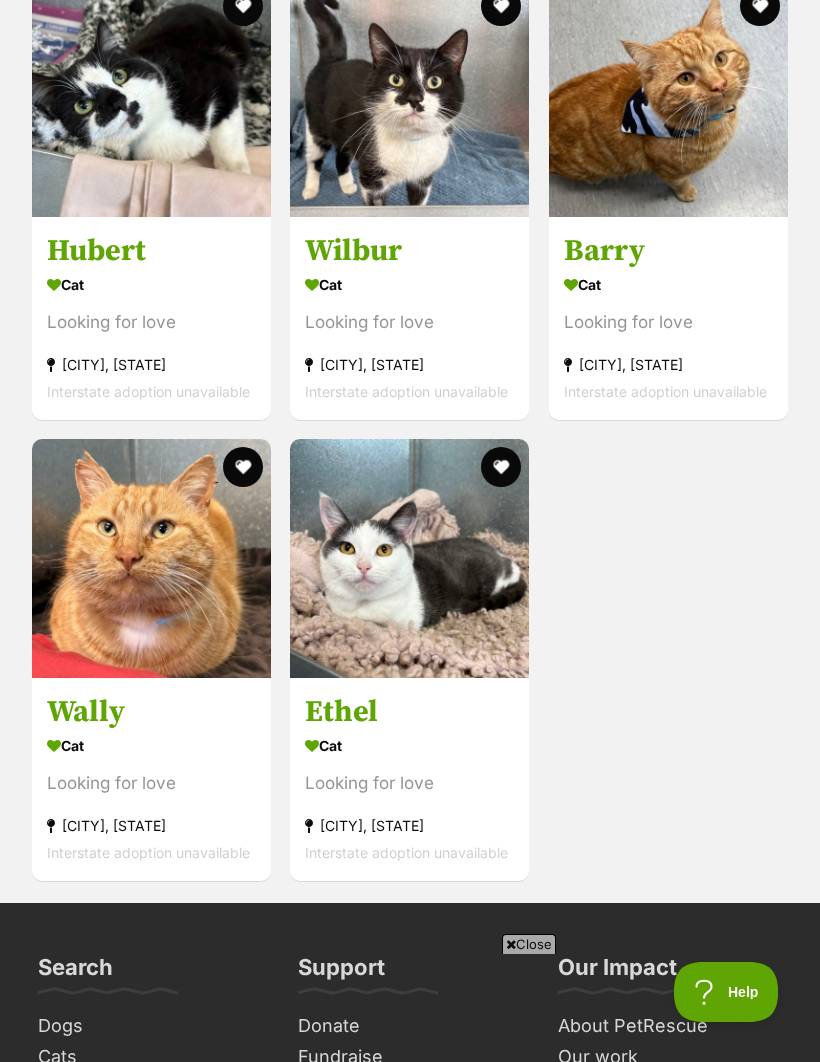 click at bounding box center [409, 558] 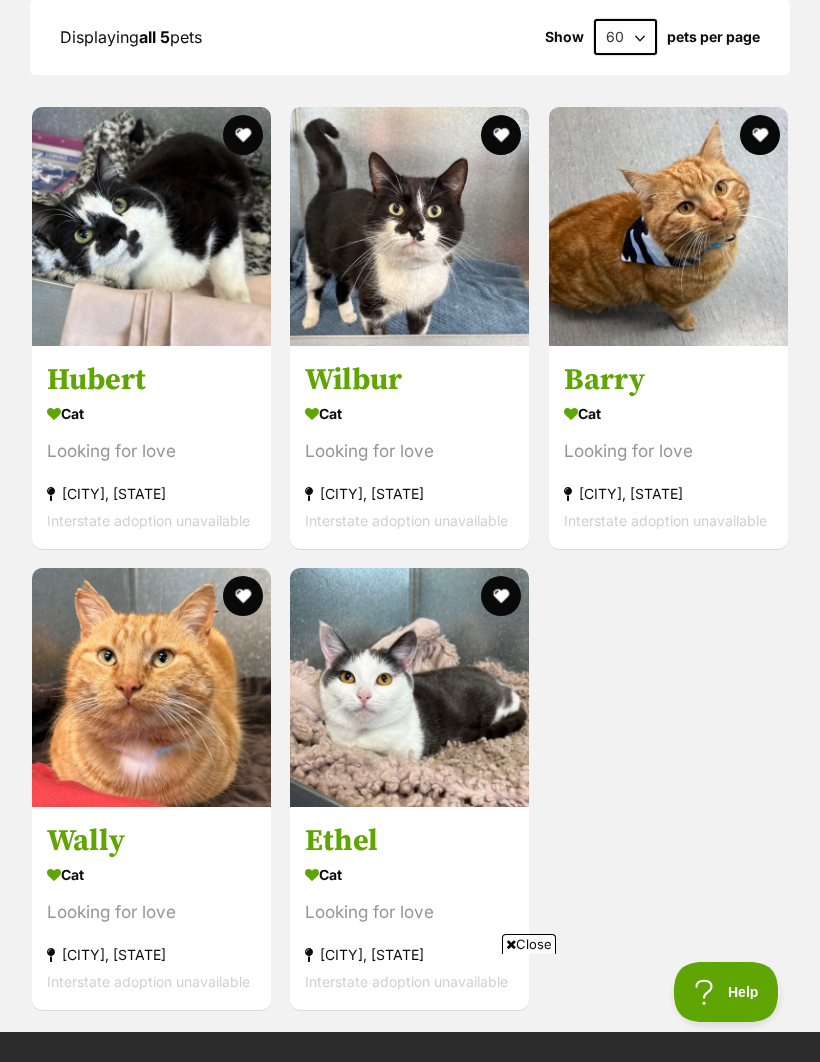 scroll, scrollTop: 2072, scrollLeft: 0, axis: vertical 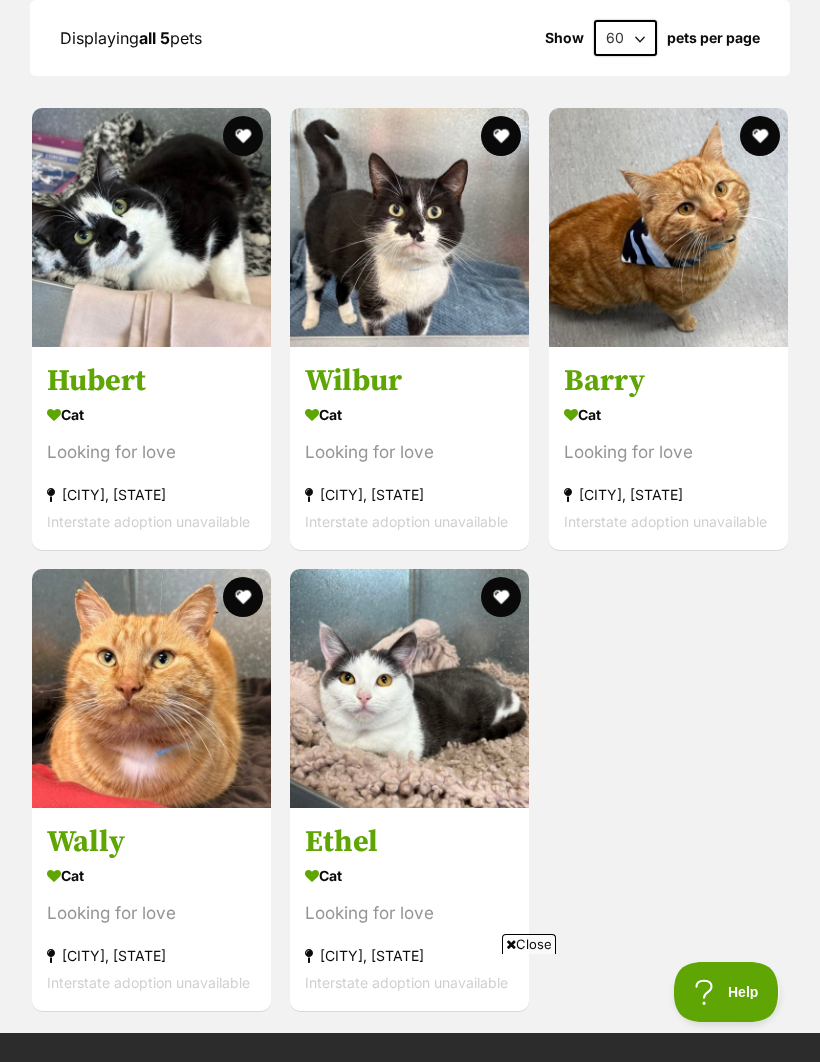 click at bounding box center (151, 227) 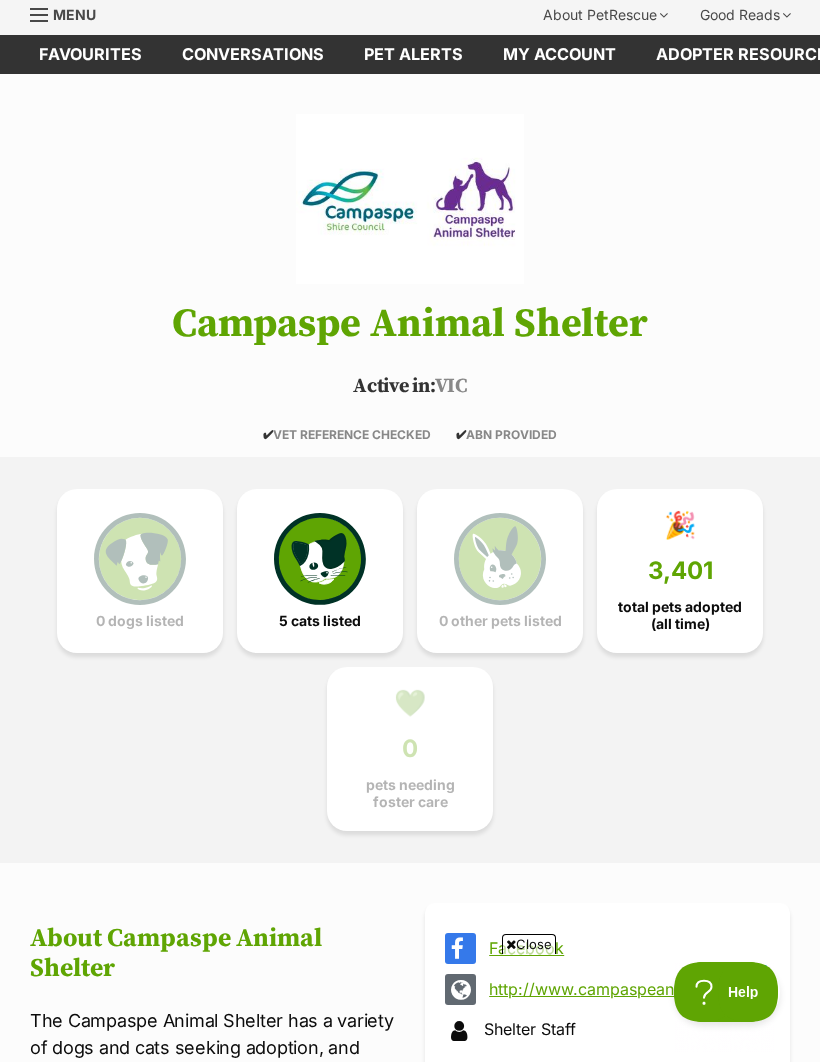 scroll, scrollTop: 0, scrollLeft: 0, axis: both 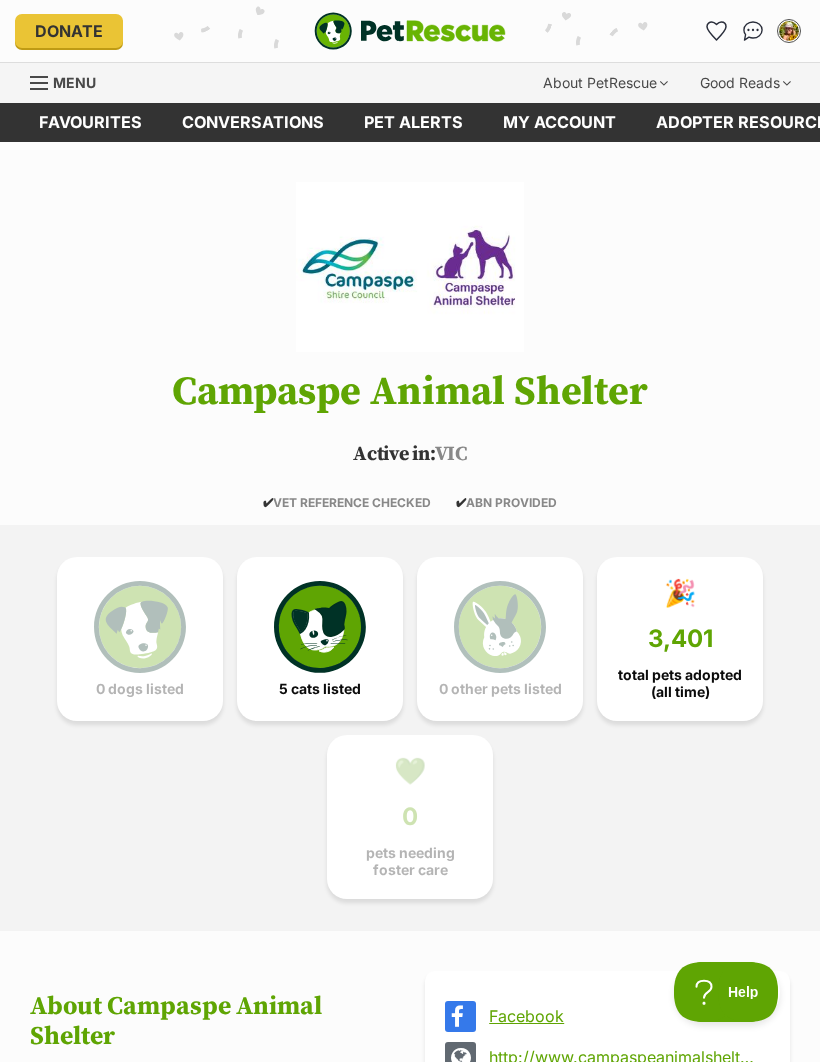 click at bounding box center [717, 31] 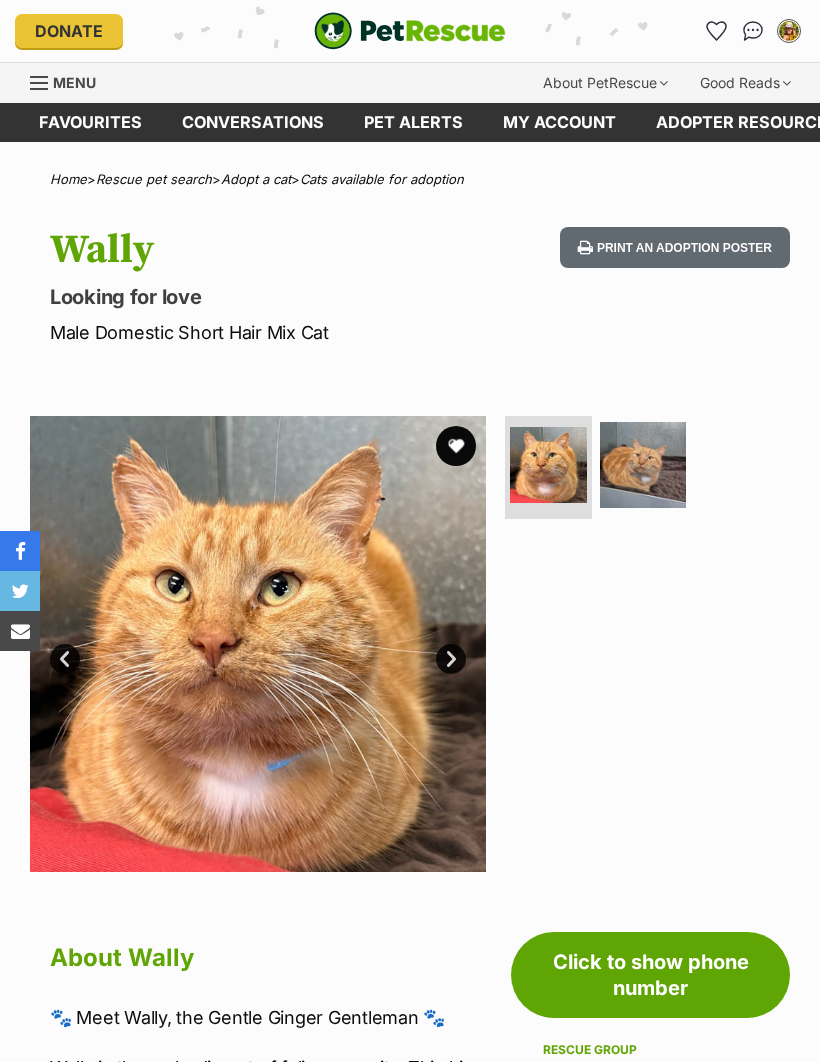 scroll, scrollTop: 87, scrollLeft: 0, axis: vertical 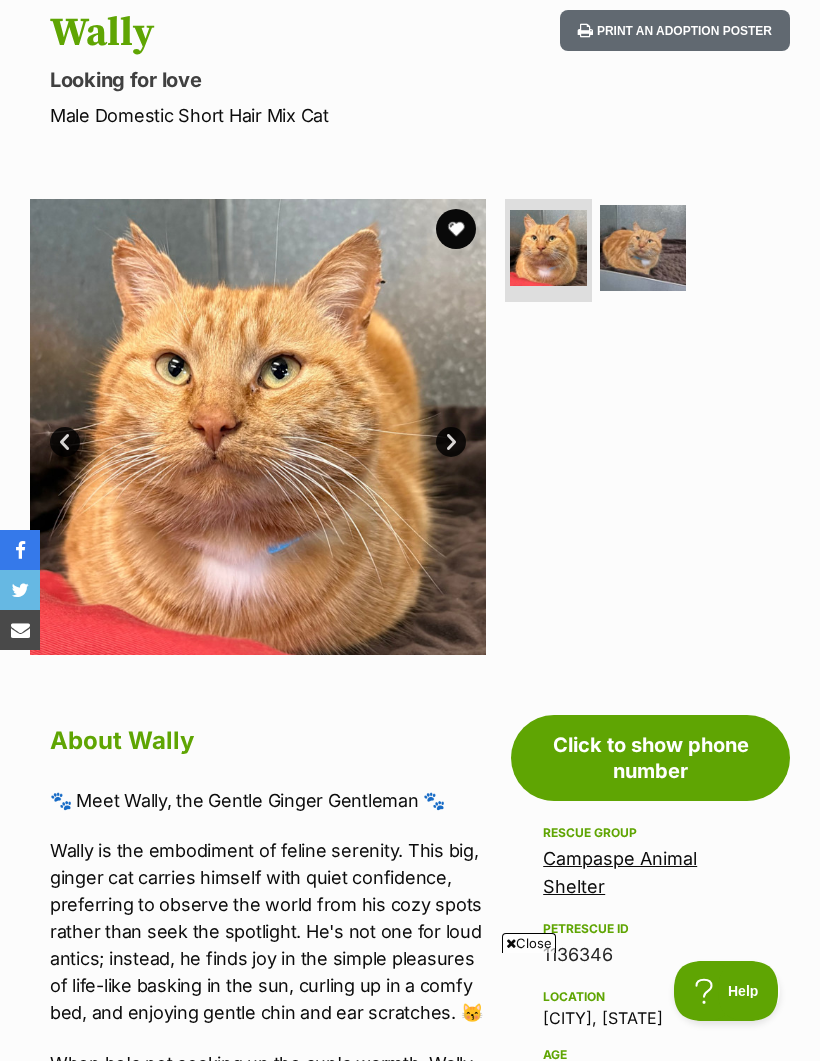 click on "Next" at bounding box center (451, 443) 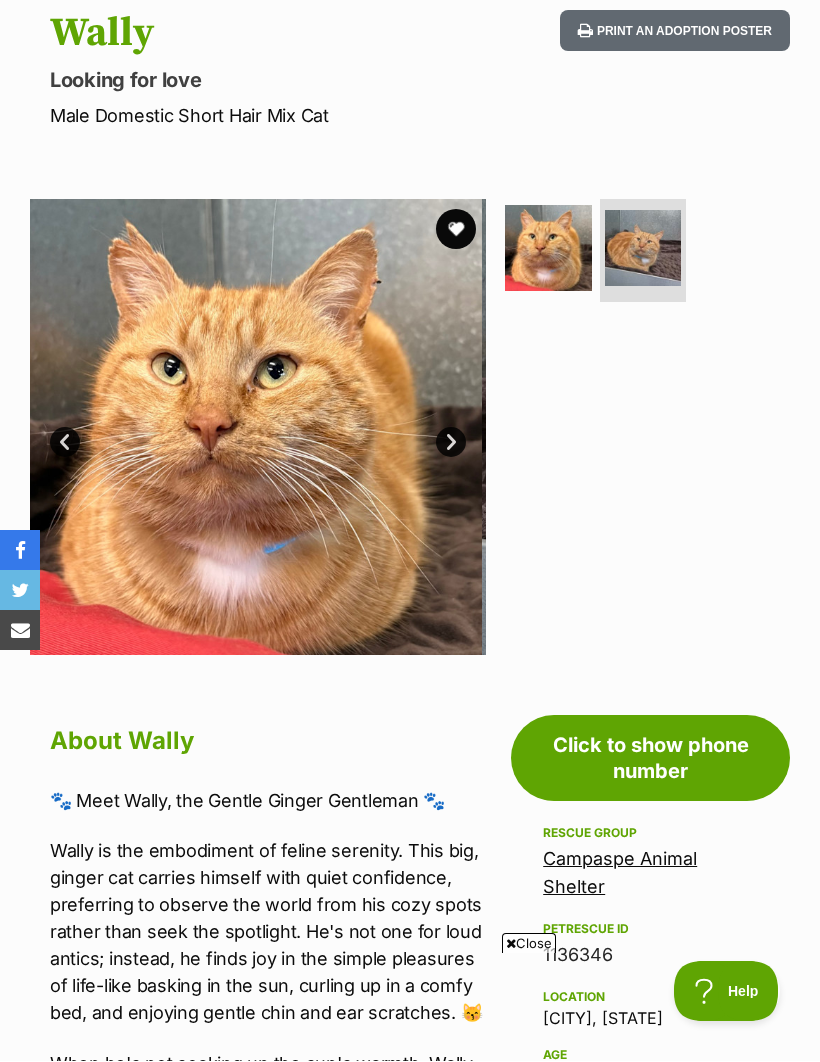 scroll, scrollTop: 217, scrollLeft: 0, axis: vertical 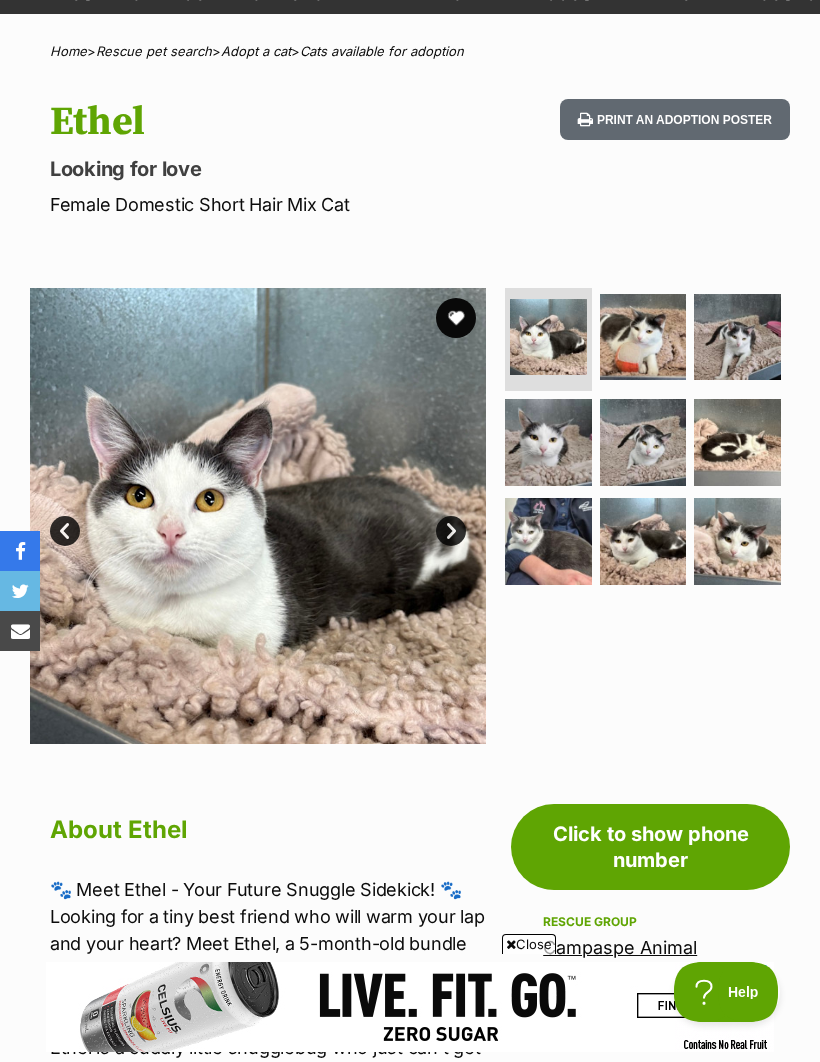 click at bounding box center [258, 516] 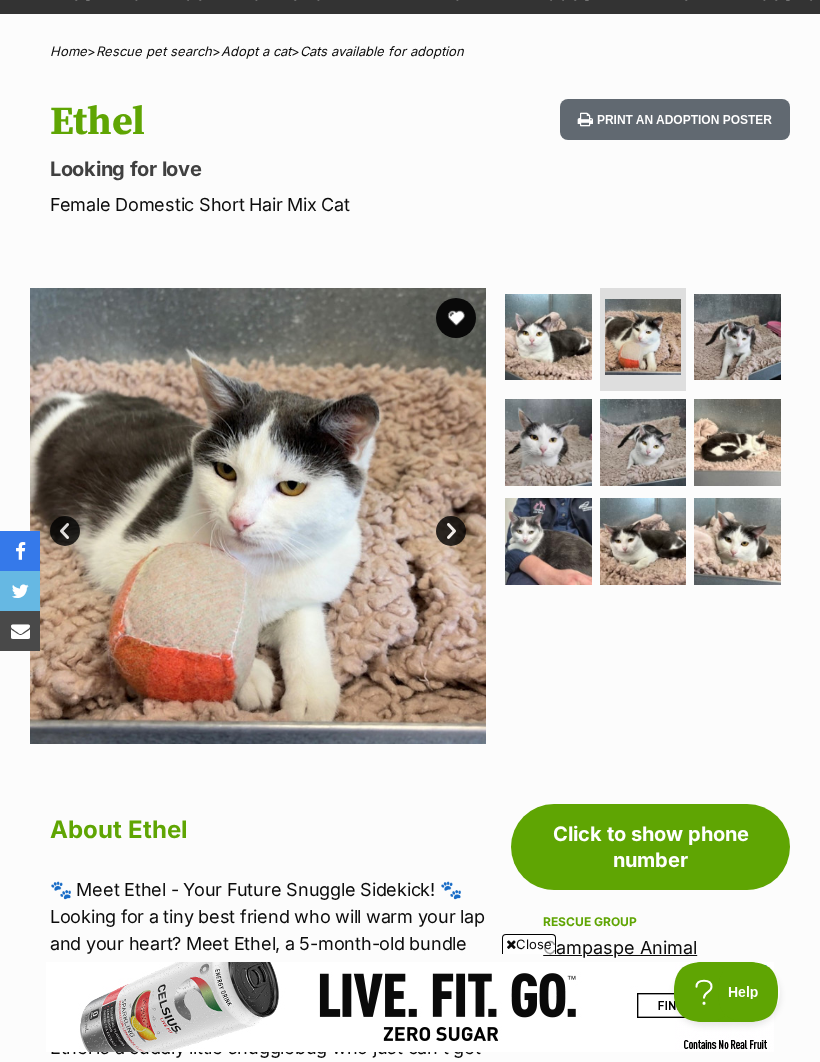 click on "Next" at bounding box center (451, 531) 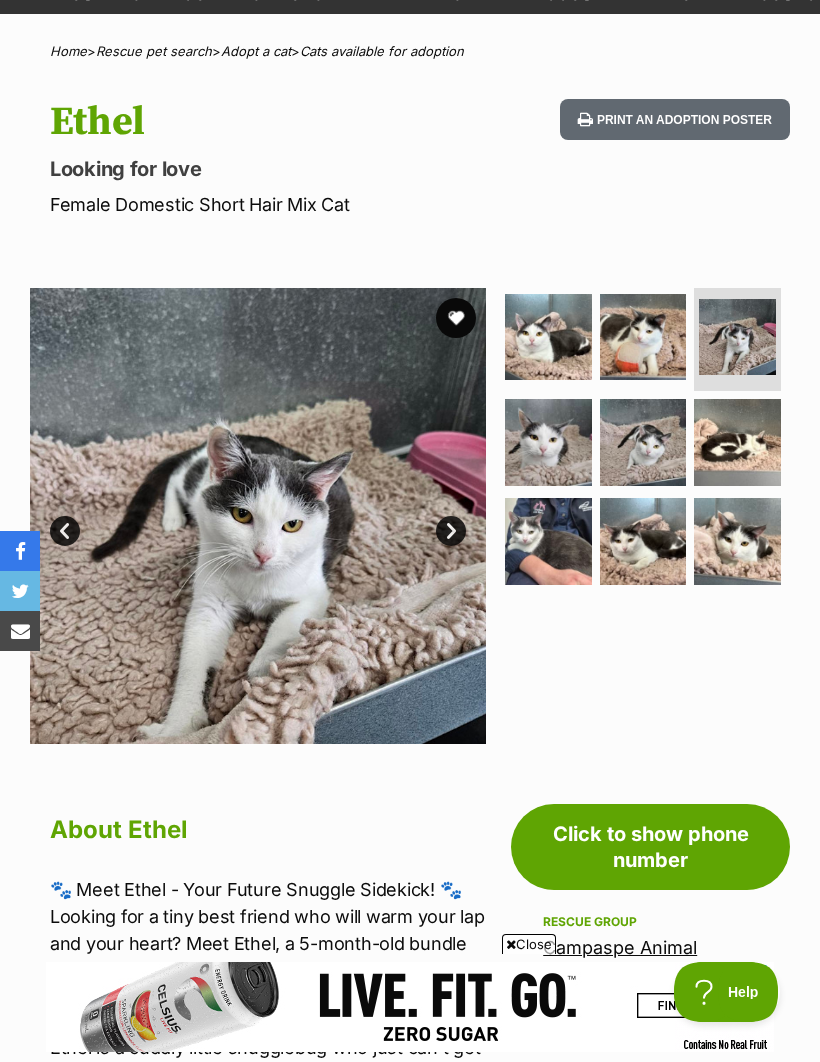 click on "Next" at bounding box center (451, 531) 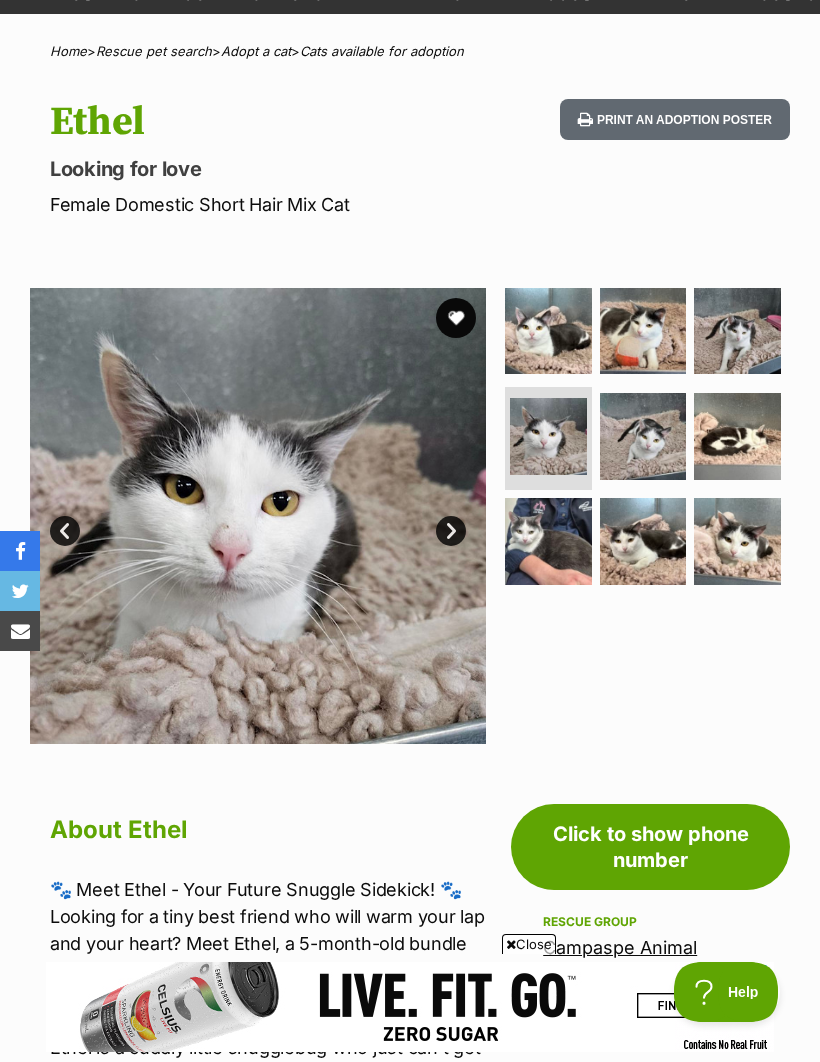 click on "Next" at bounding box center [451, 531] 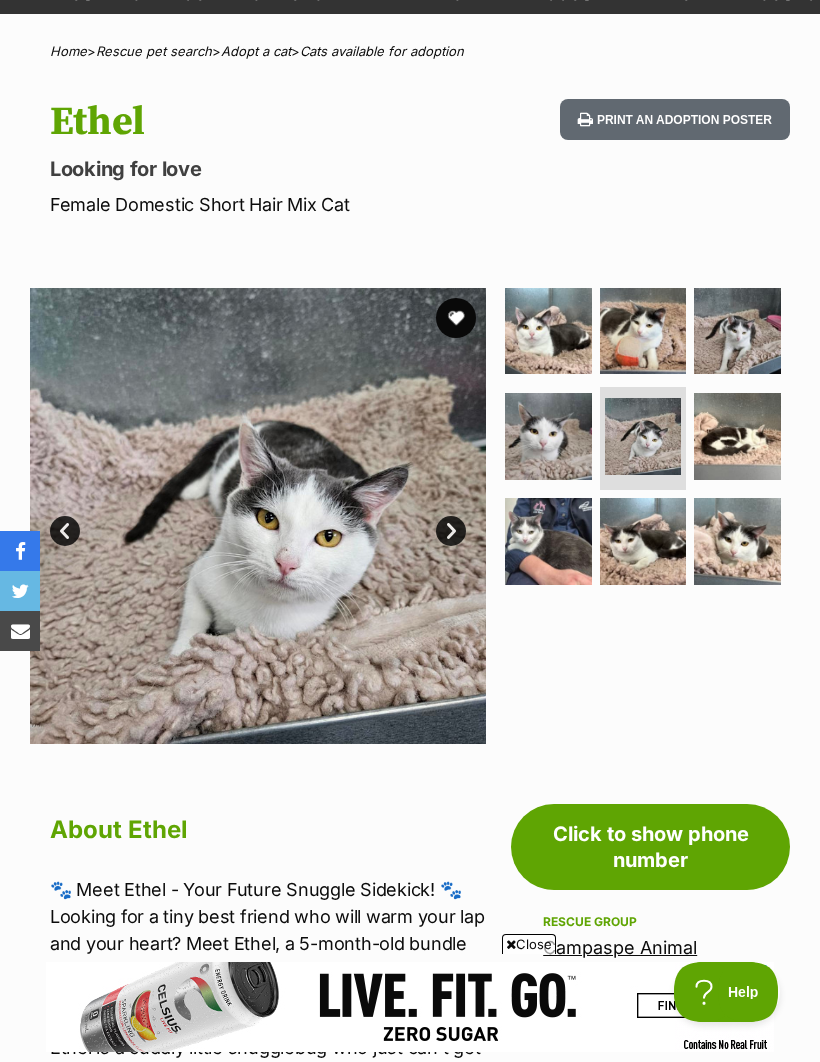 click on "Next" at bounding box center [451, 531] 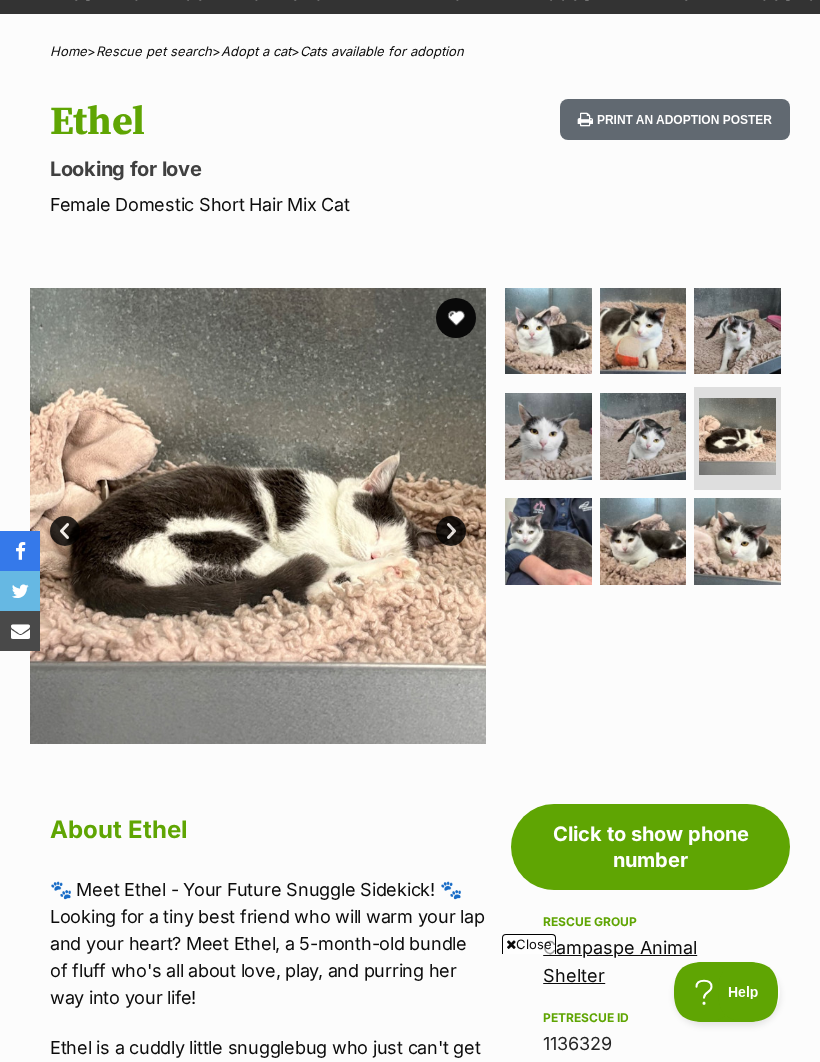 scroll, scrollTop: 0, scrollLeft: 0, axis: both 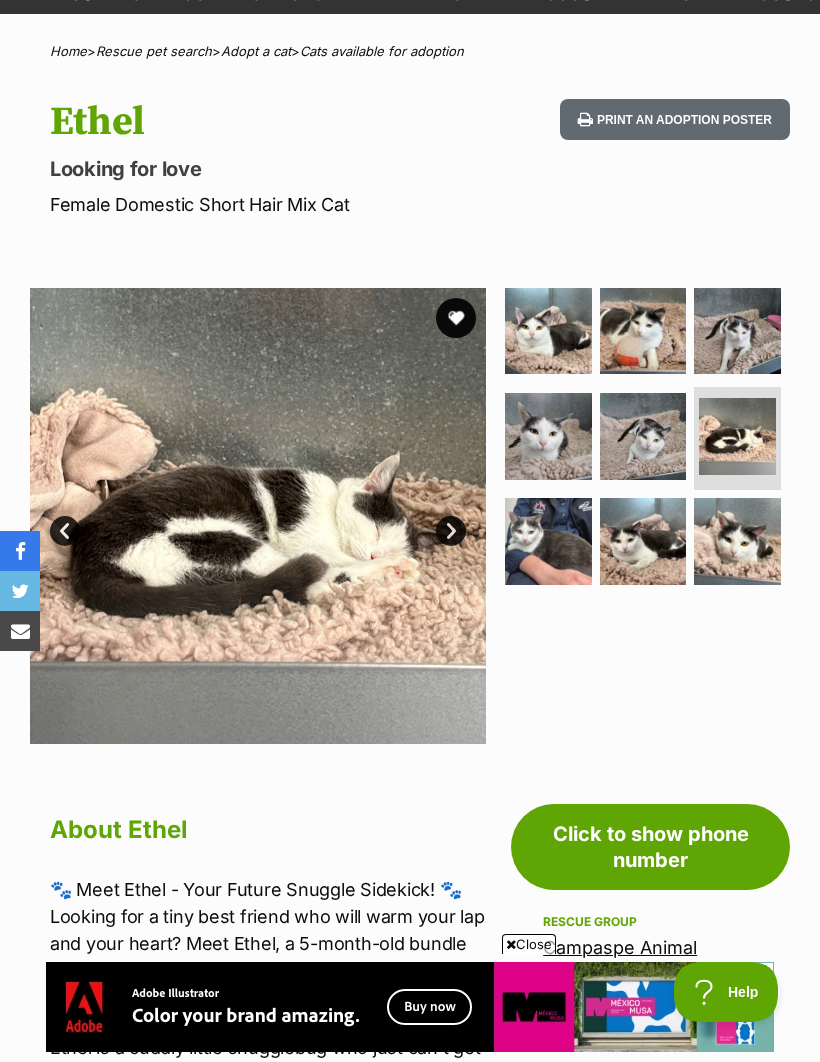 click at bounding box center [737, 541] 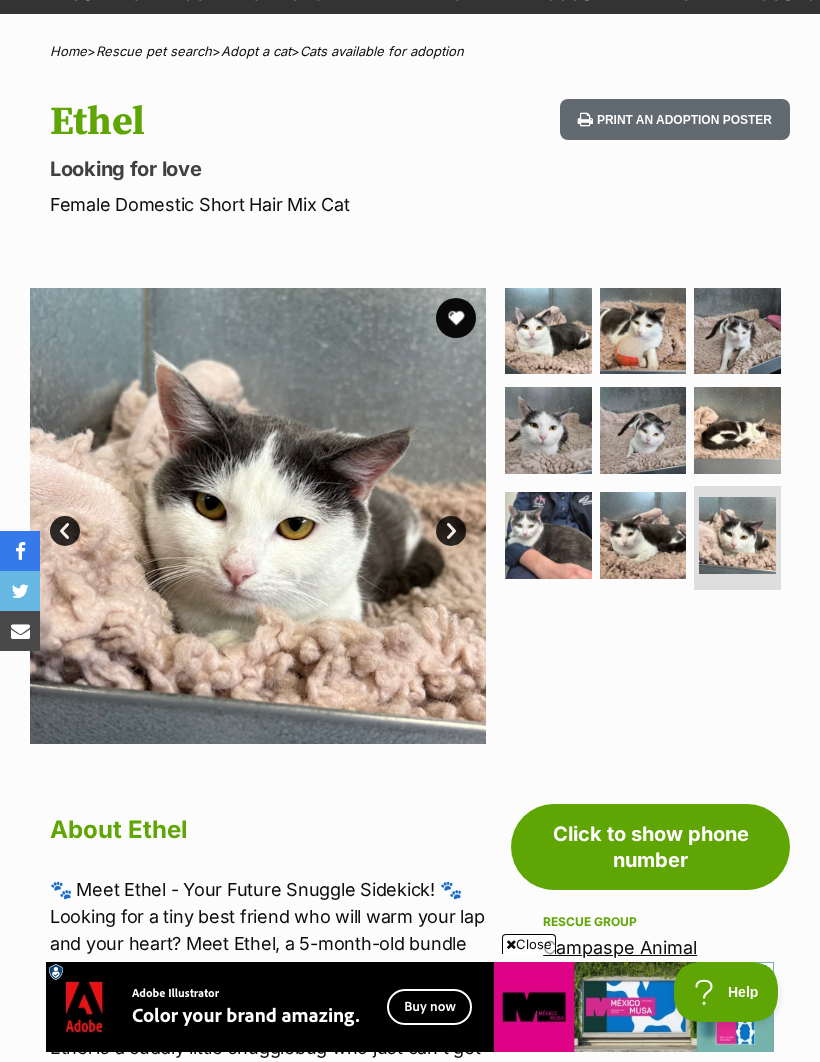 click at bounding box center (643, 535) 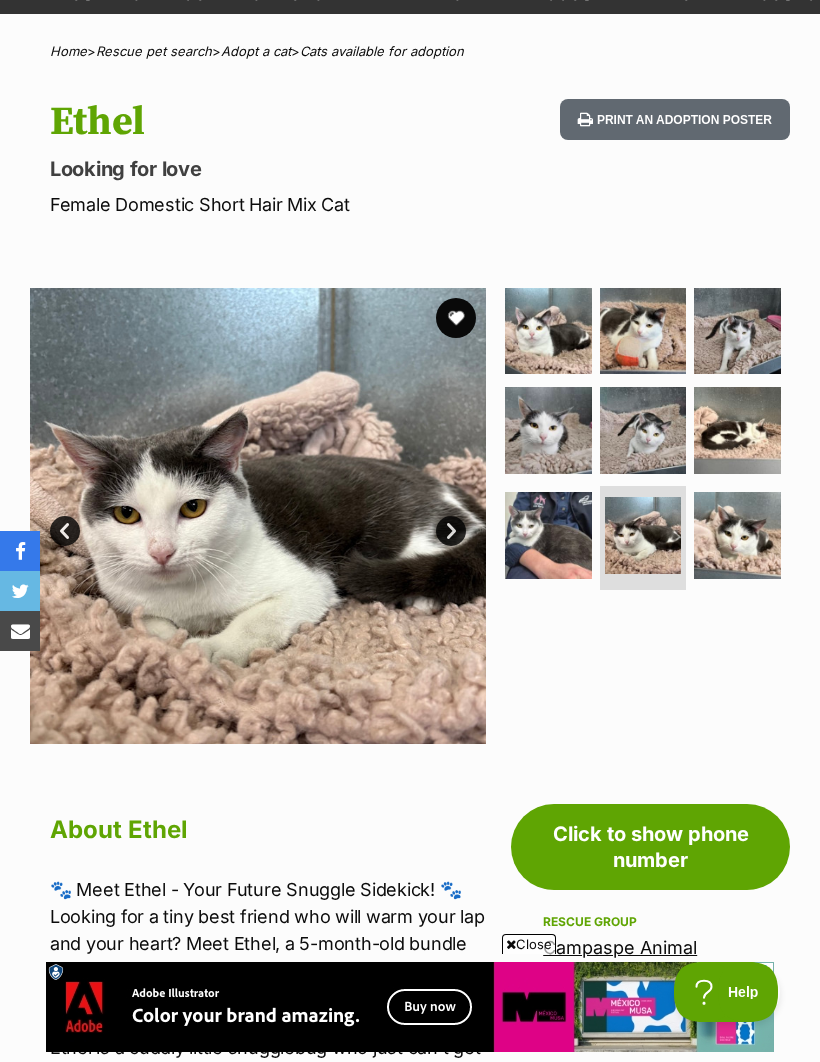 click at bounding box center (548, 535) 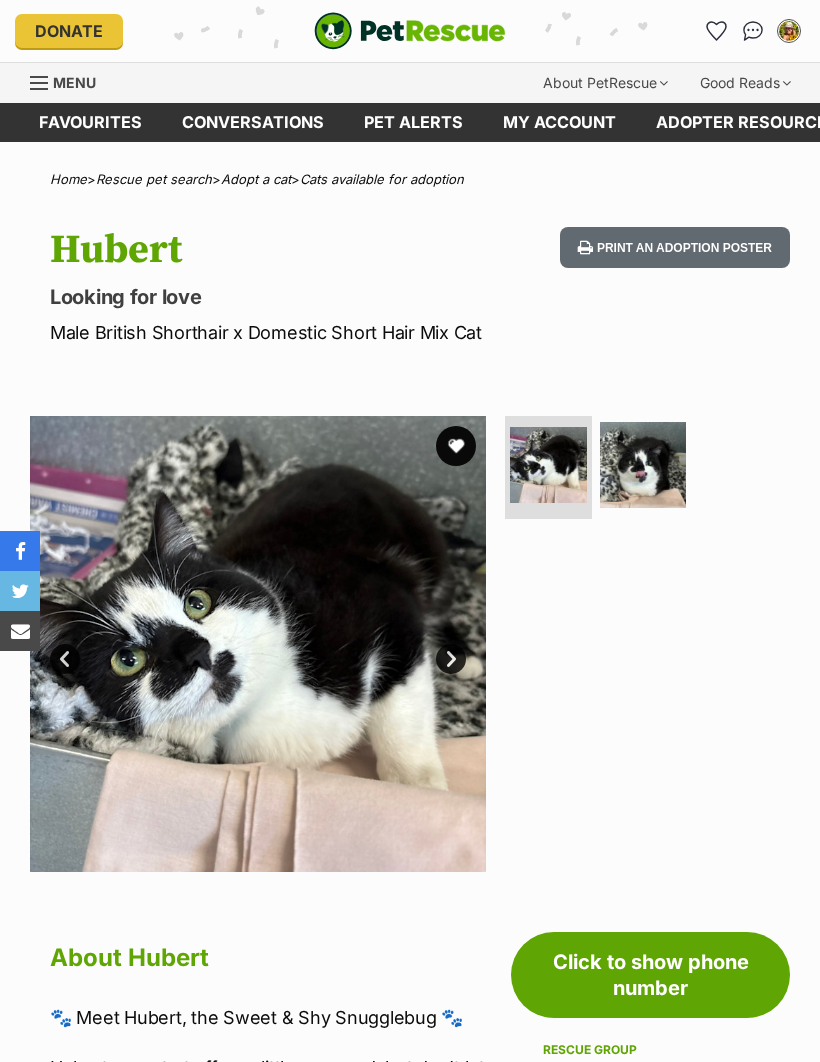 scroll, scrollTop: 0, scrollLeft: 0, axis: both 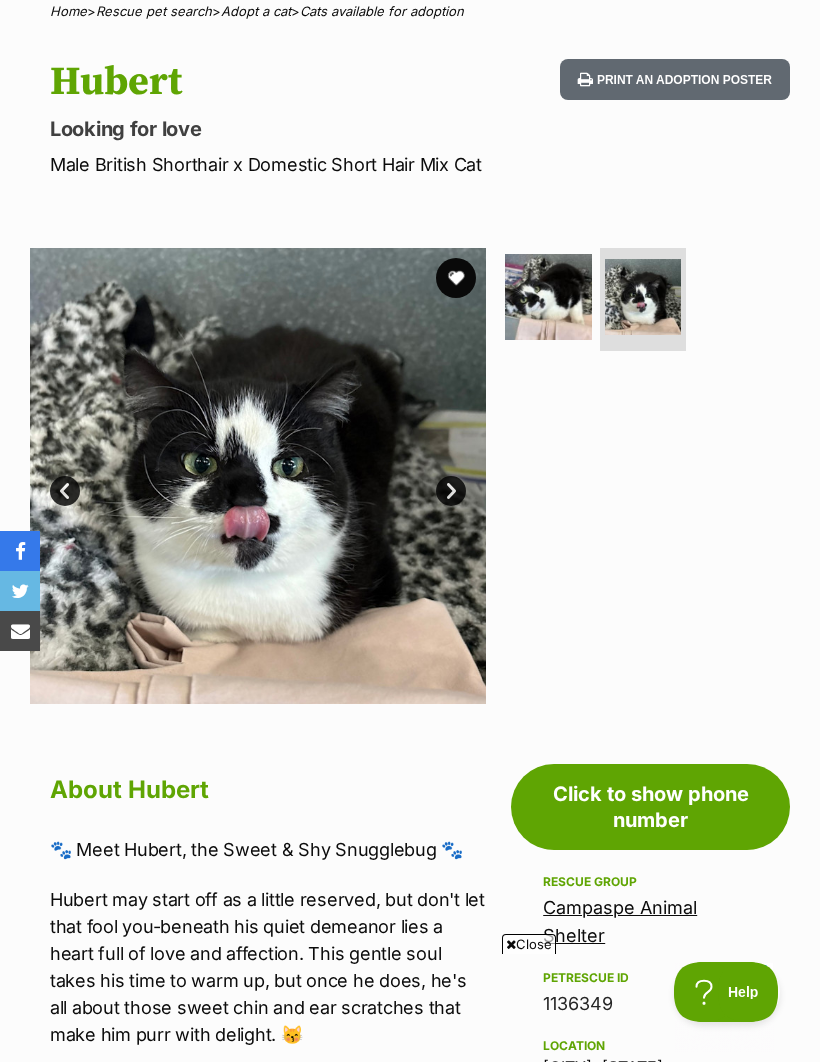click at bounding box center [548, 297] 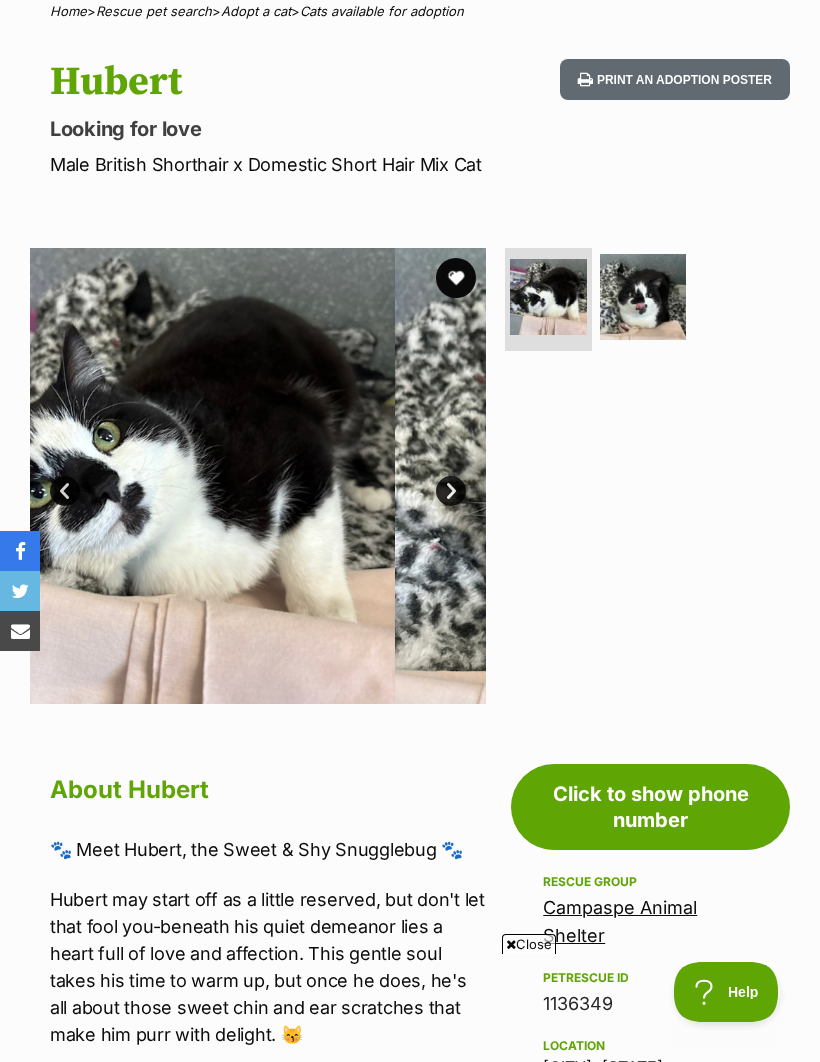 click at bounding box center (548, 297) 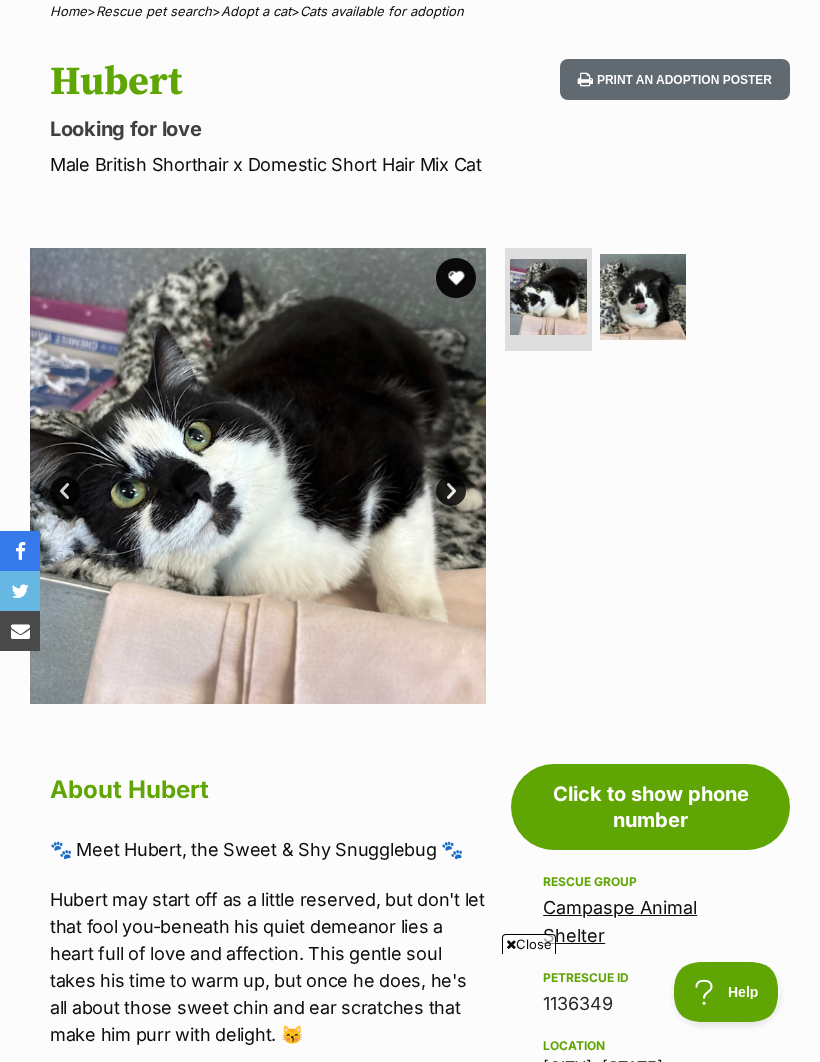 click at bounding box center [643, 297] 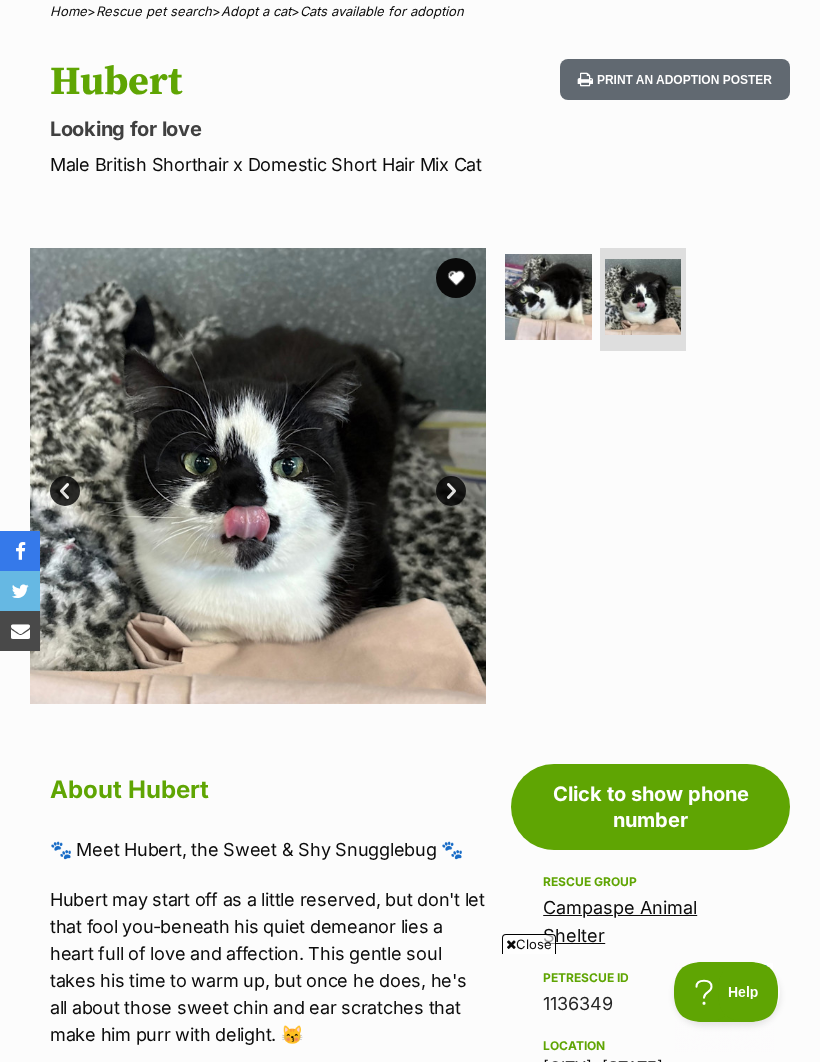 click at bounding box center (548, 297) 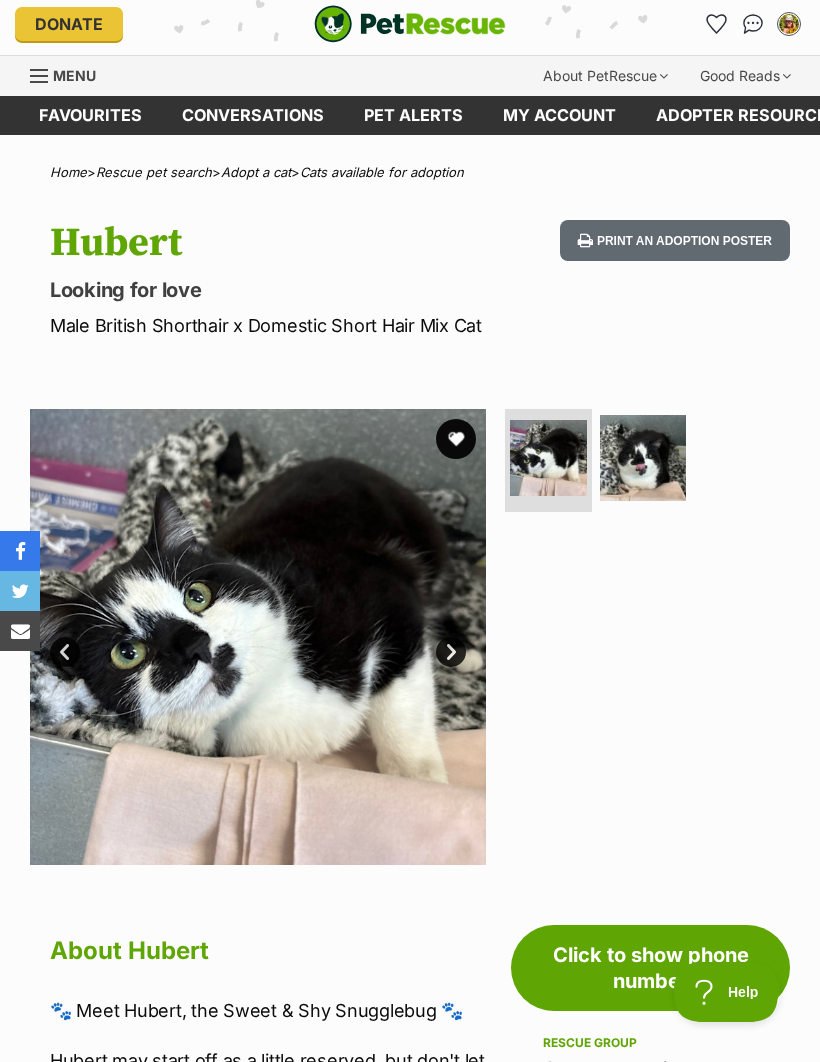 scroll, scrollTop: 0, scrollLeft: 0, axis: both 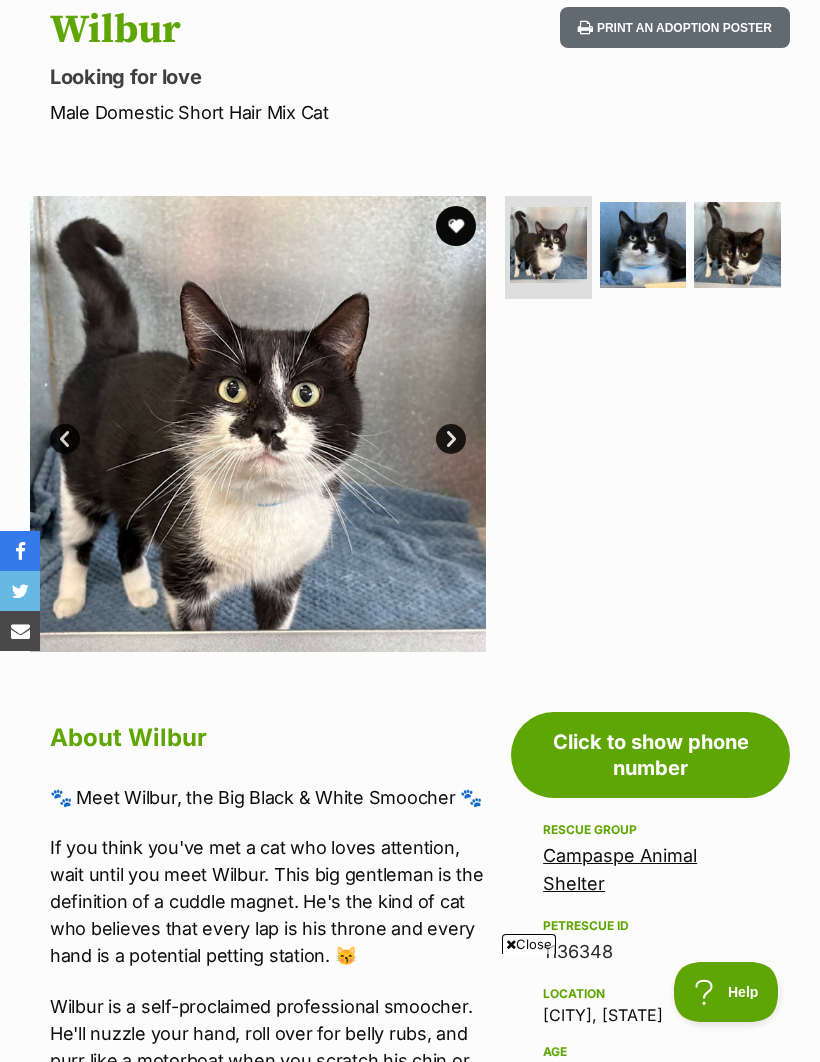 click at bounding box center (643, 245) 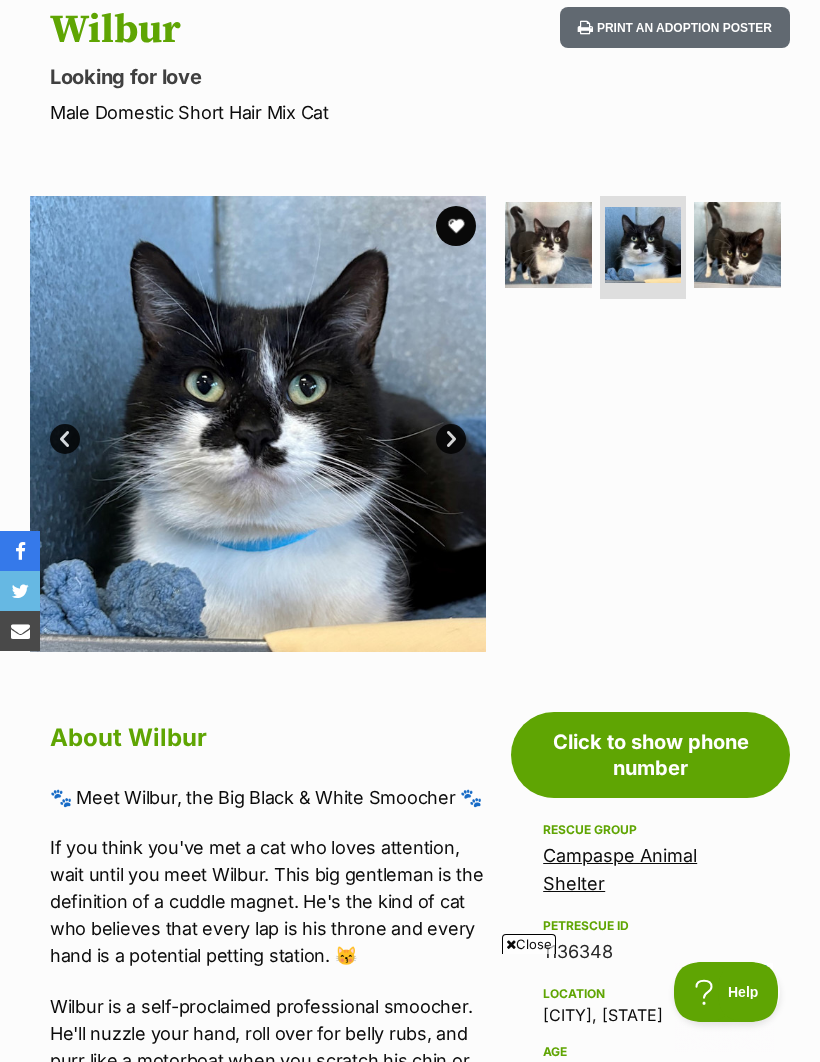 click at bounding box center (737, 245) 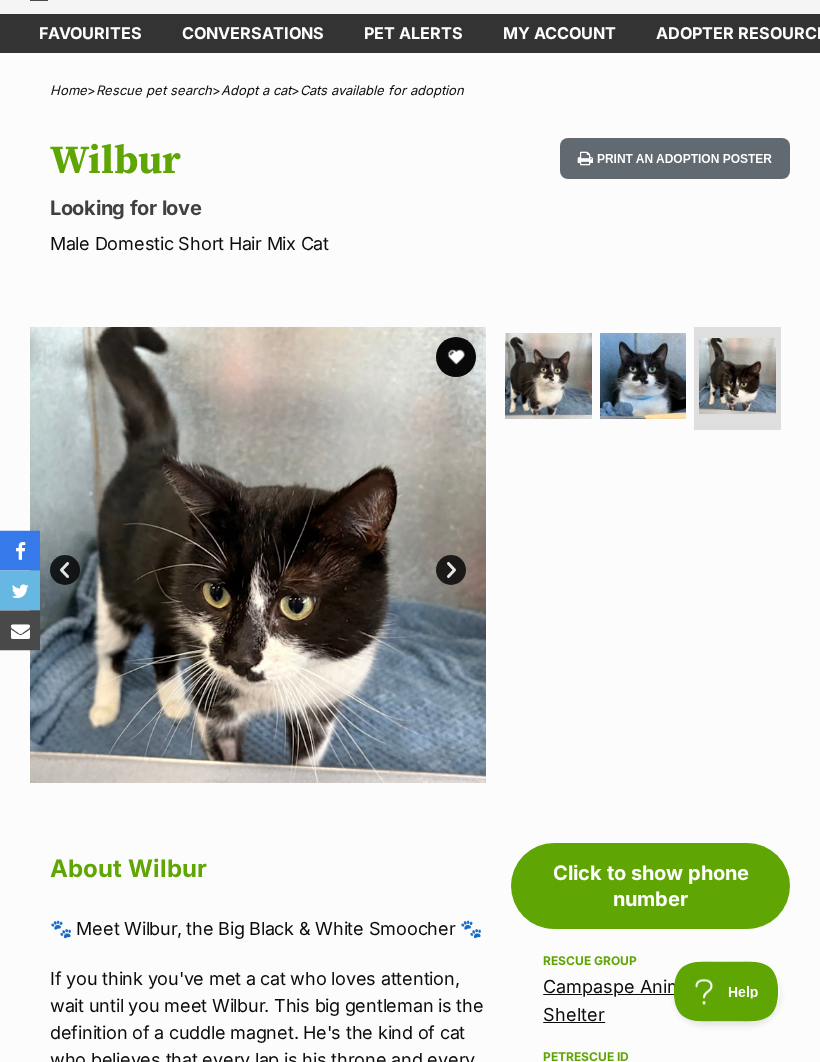 scroll, scrollTop: 0, scrollLeft: 0, axis: both 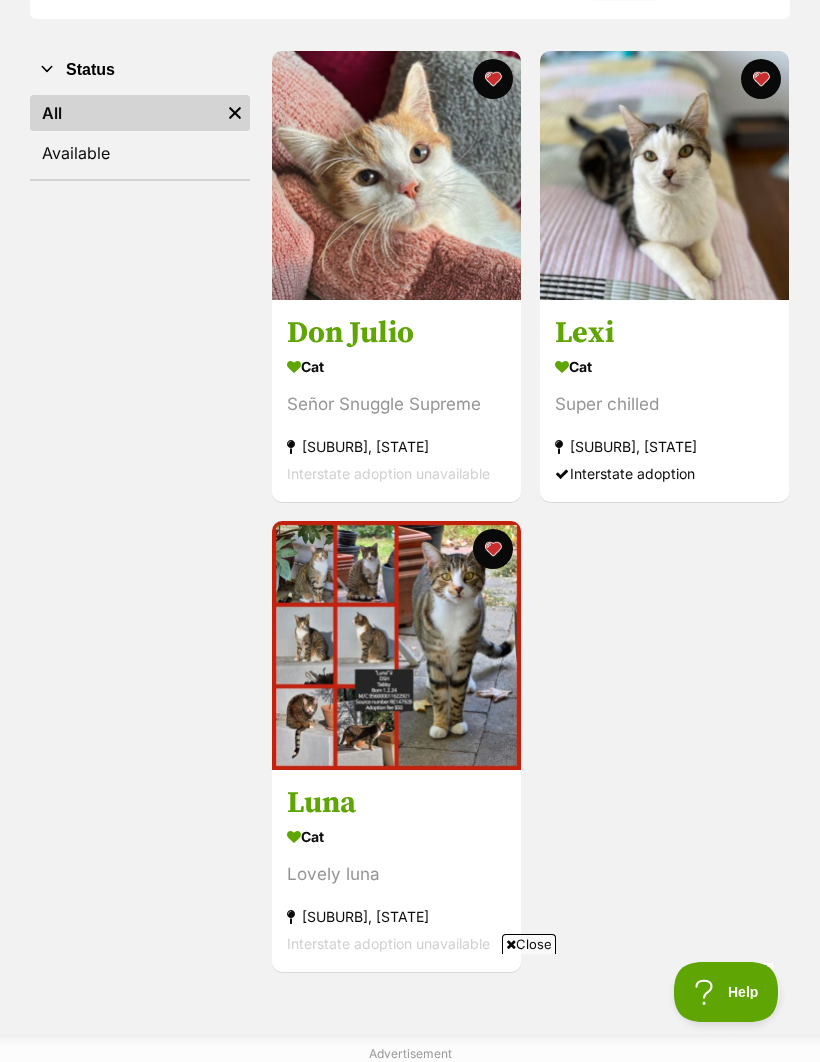 click at bounding box center (396, 645) 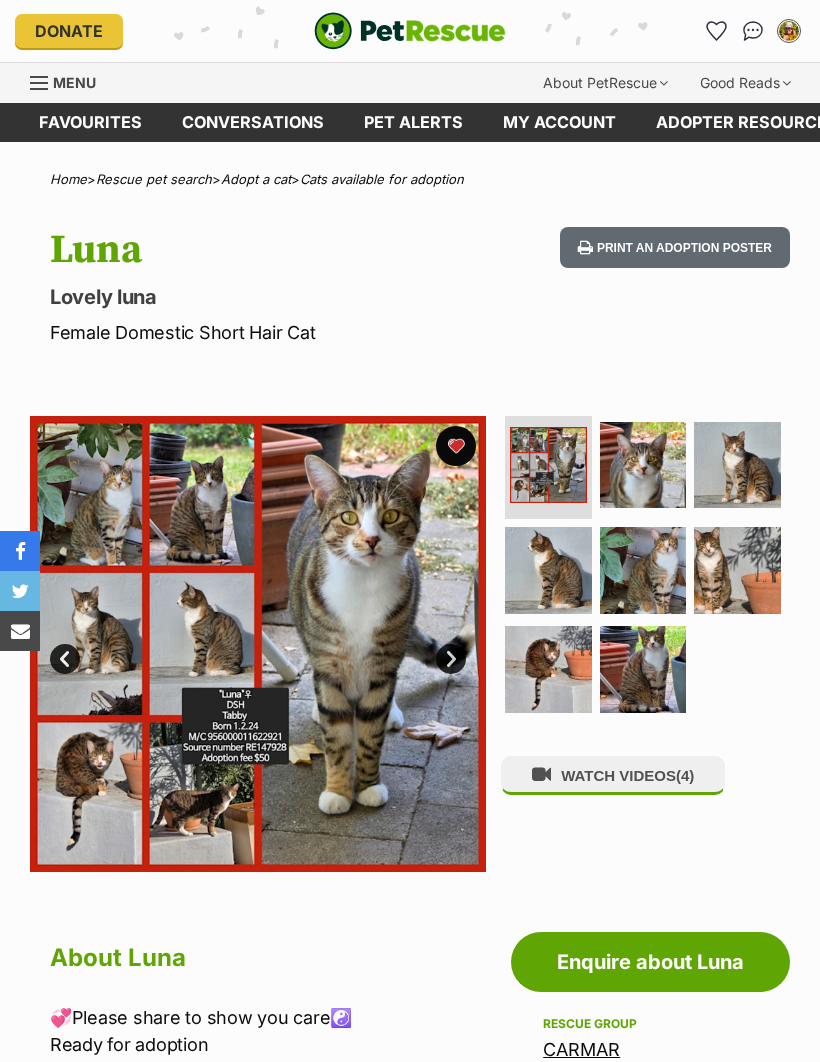 scroll, scrollTop: 0, scrollLeft: 0, axis: both 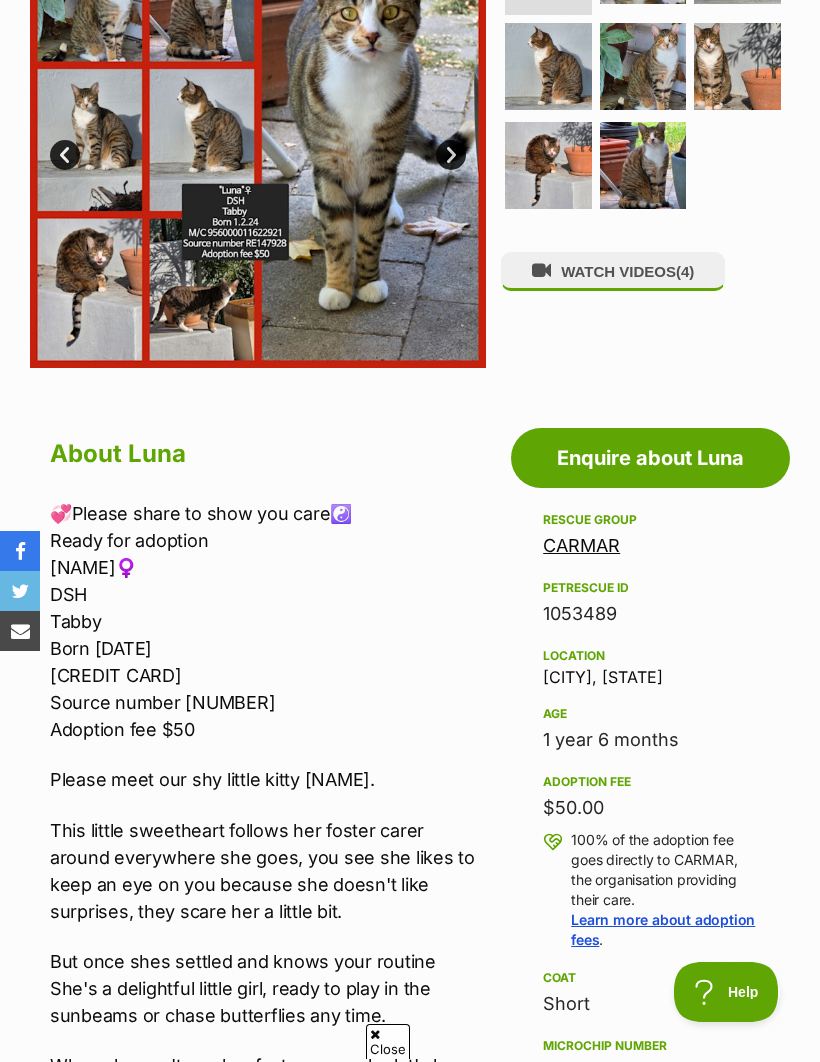 click on "CARMAR" at bounding box center (581, 545) 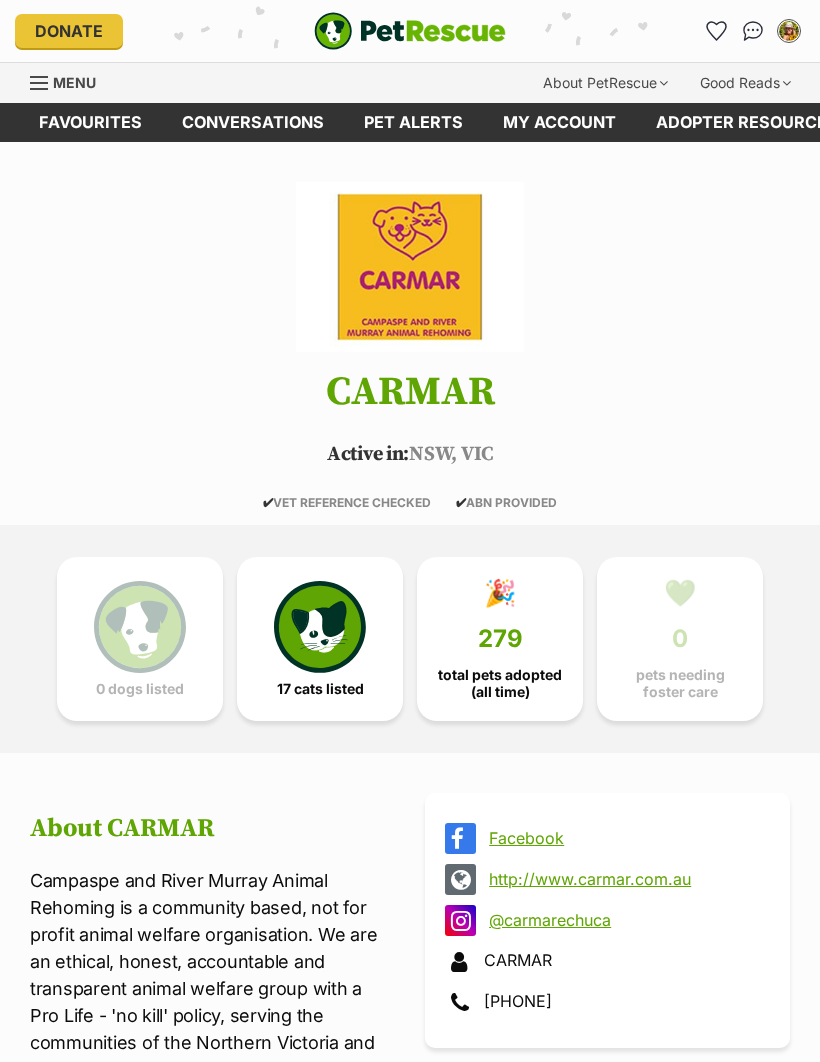 scroll, scrollTop: 0, scrollLeft: 0, axis: both 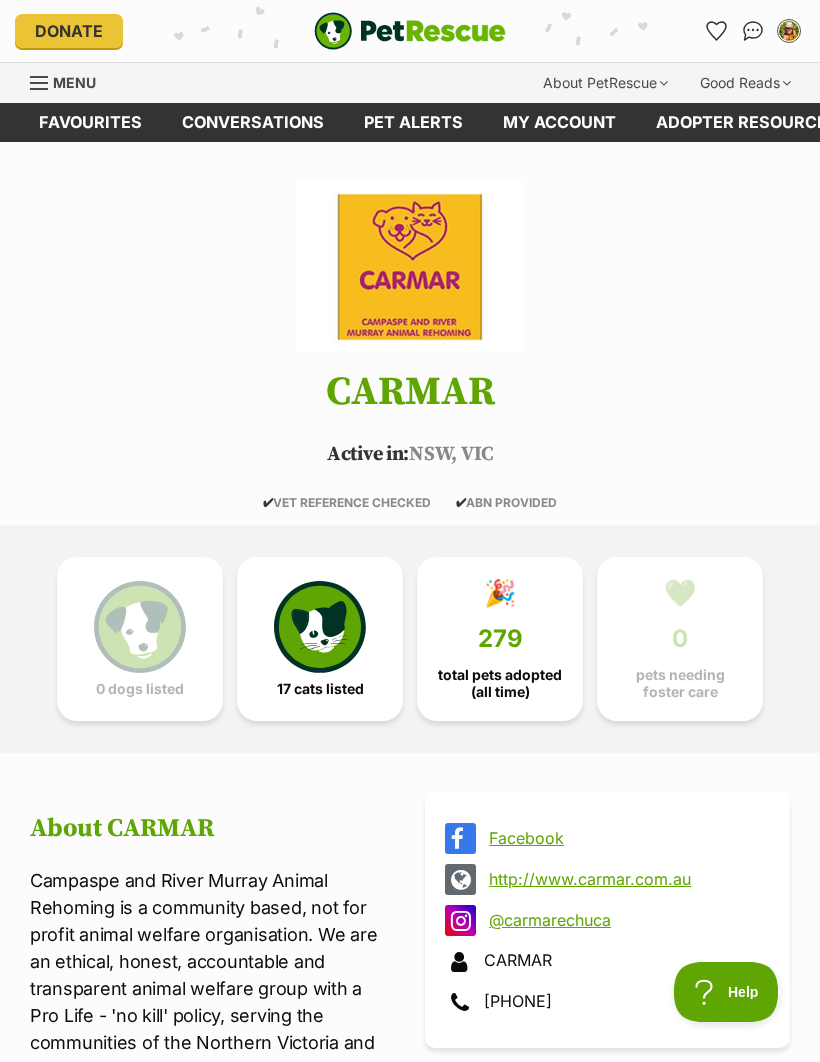 click on "Favourites" at bounding box center (90, 122) 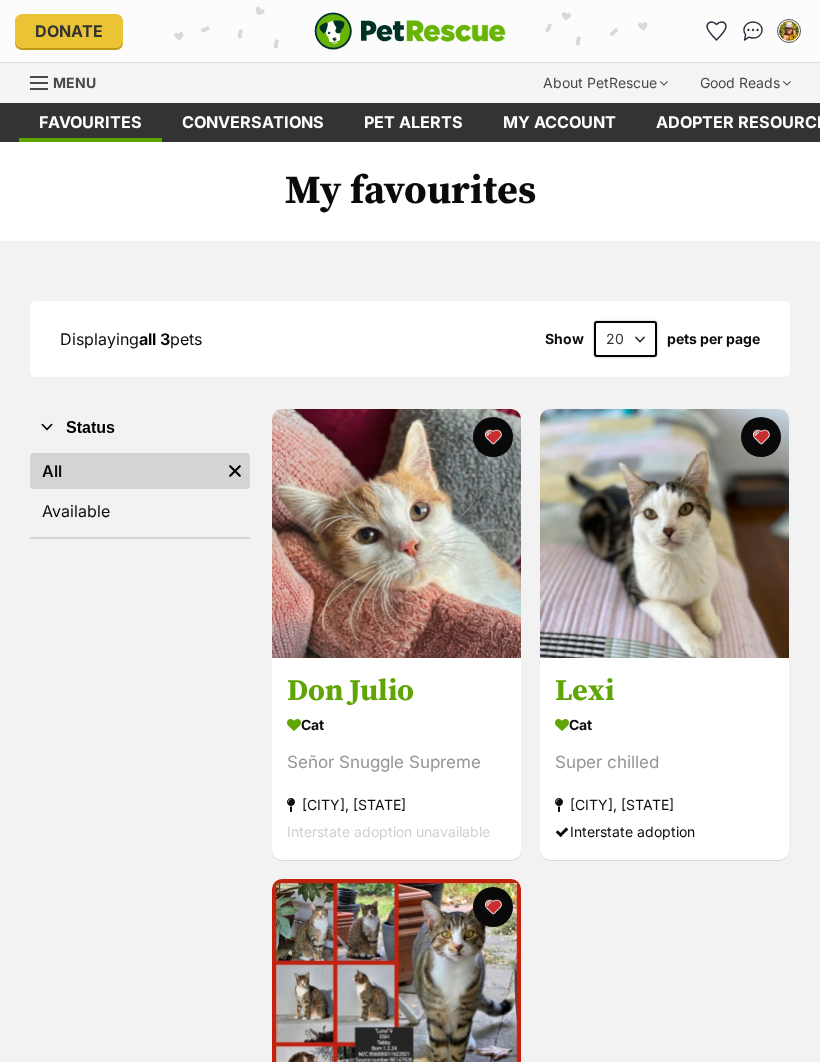 scroll, scrollTop: 0, scrollLeft: 0, axis: both 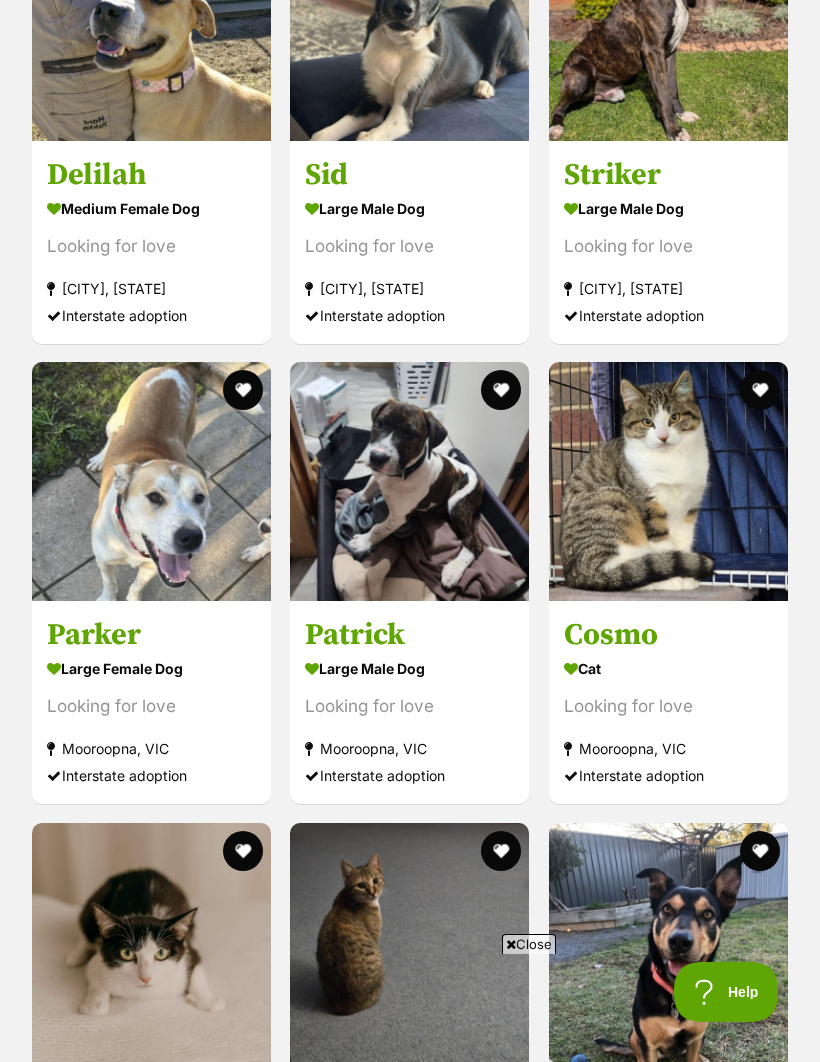 click at bounding box center (668, 481) 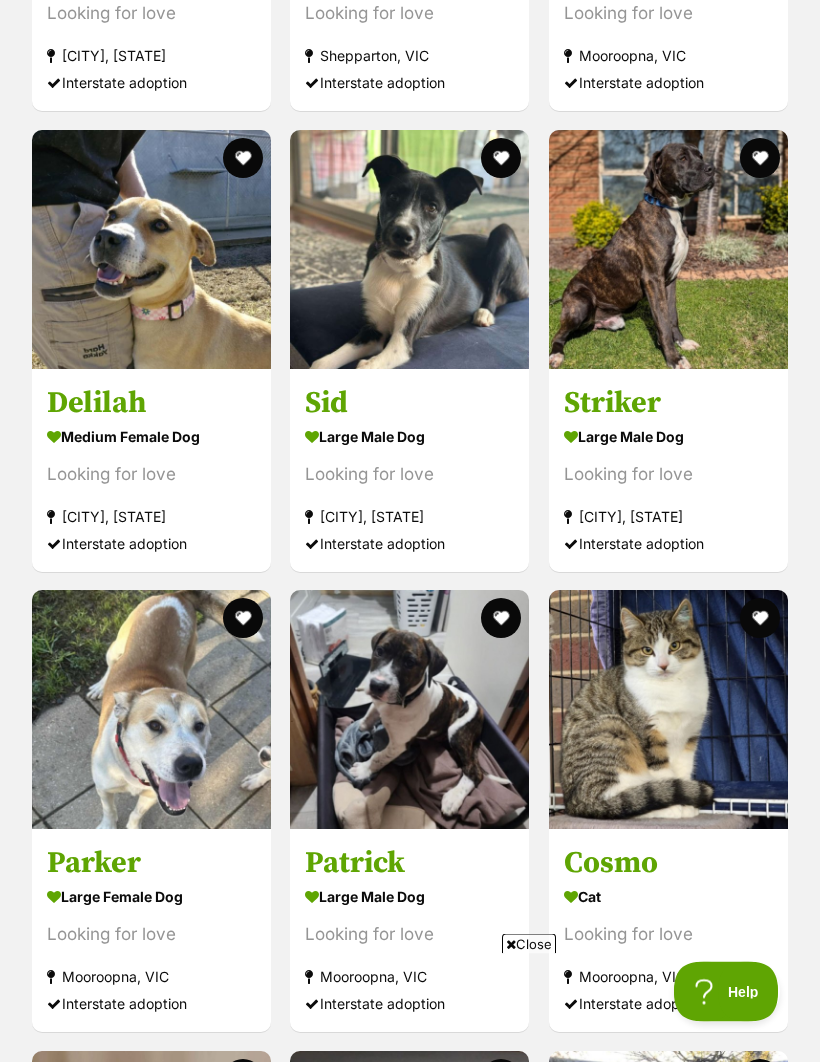 scroll, scrollTop: 3489, scrollLeft: 0, axis: vertical 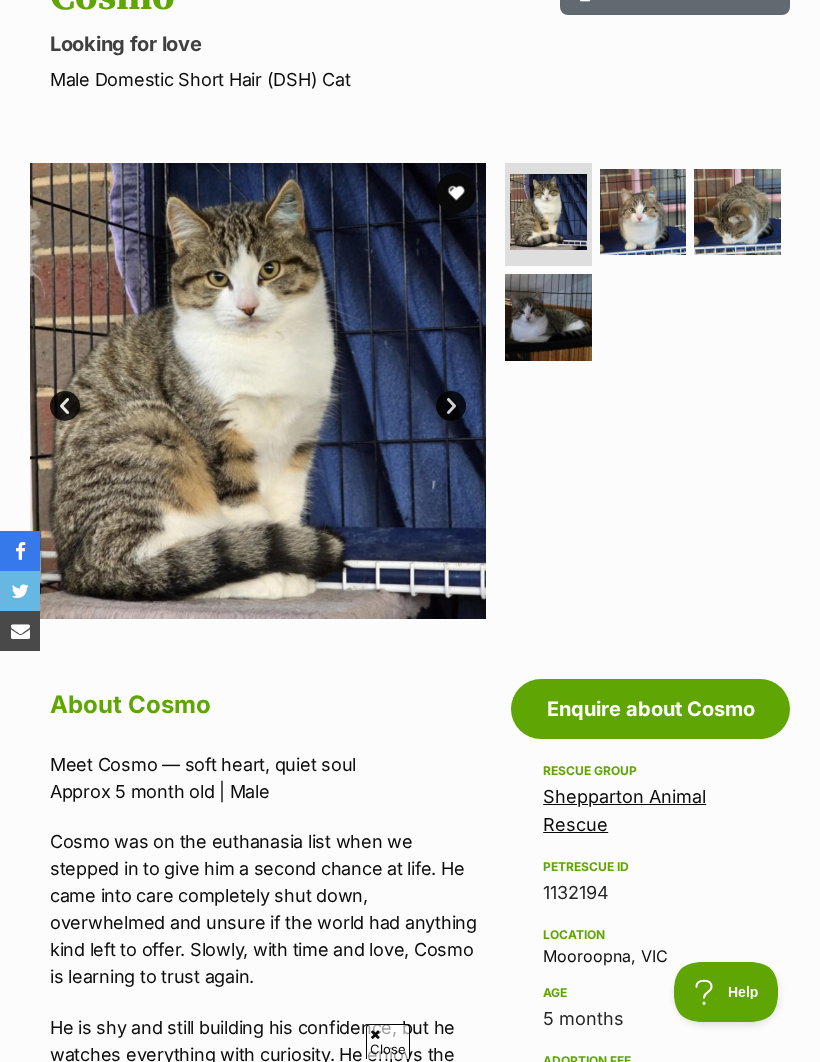 click at bounding box center [643, 212] 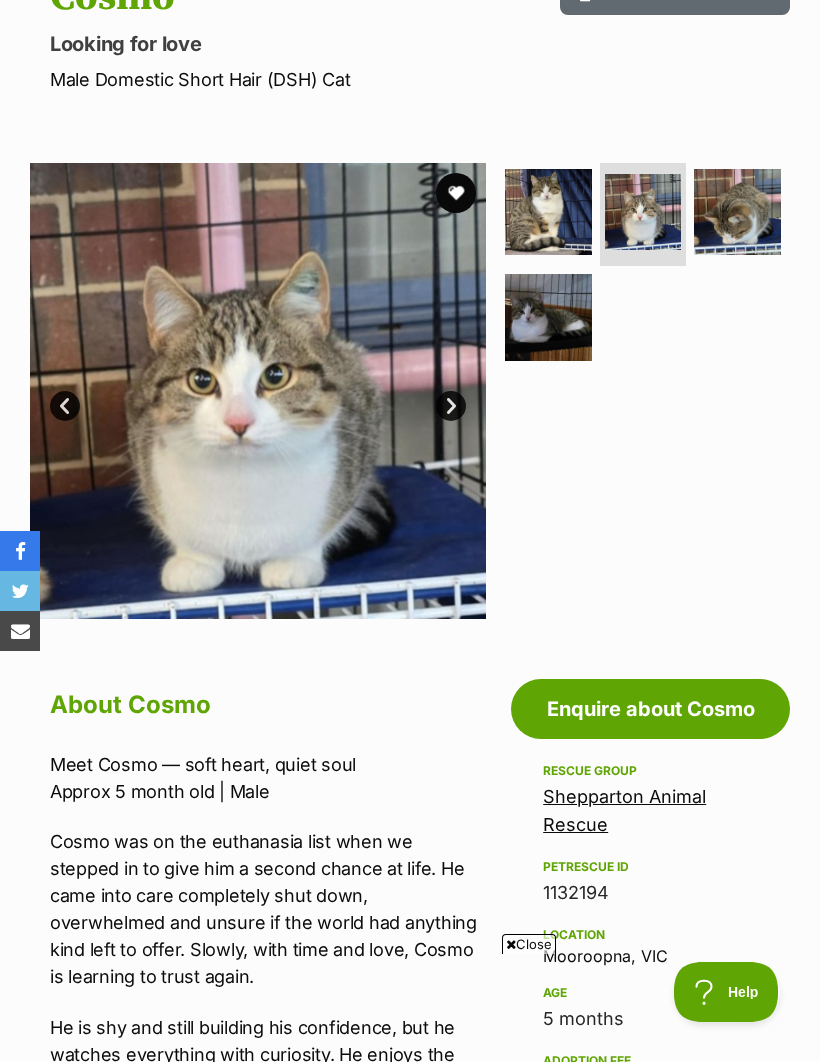 click at bounding box center [737, 212] 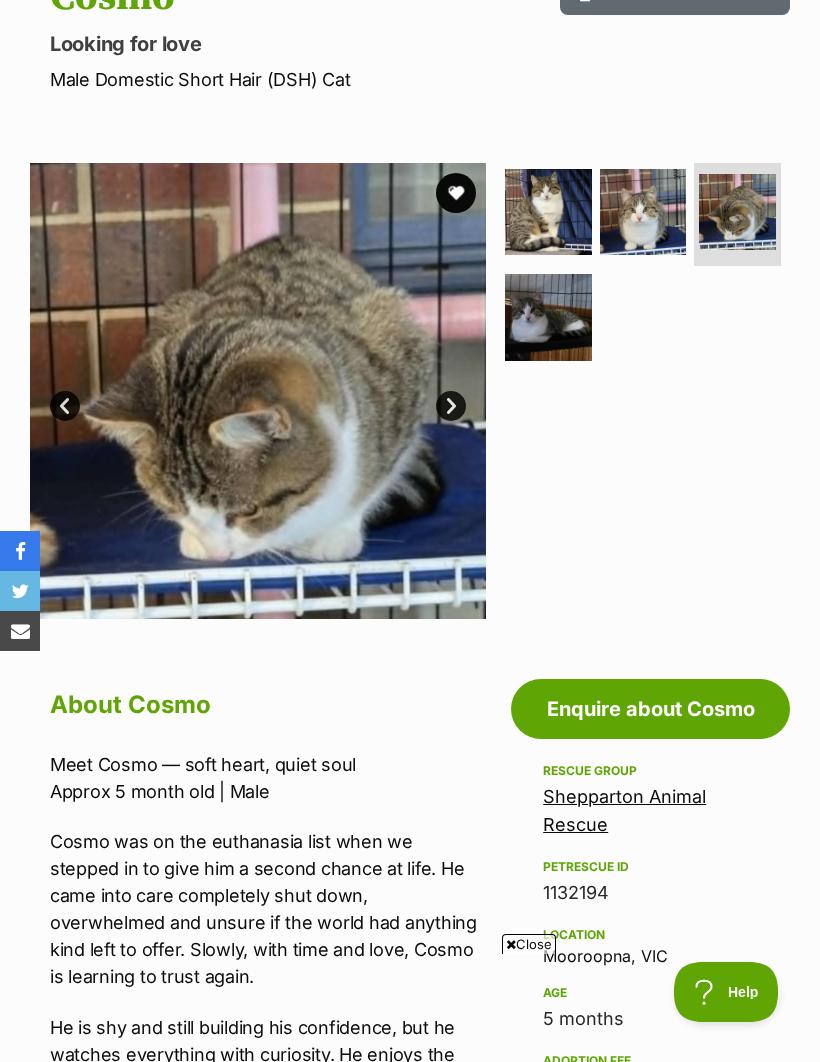 click at bounding box center (548, 317) 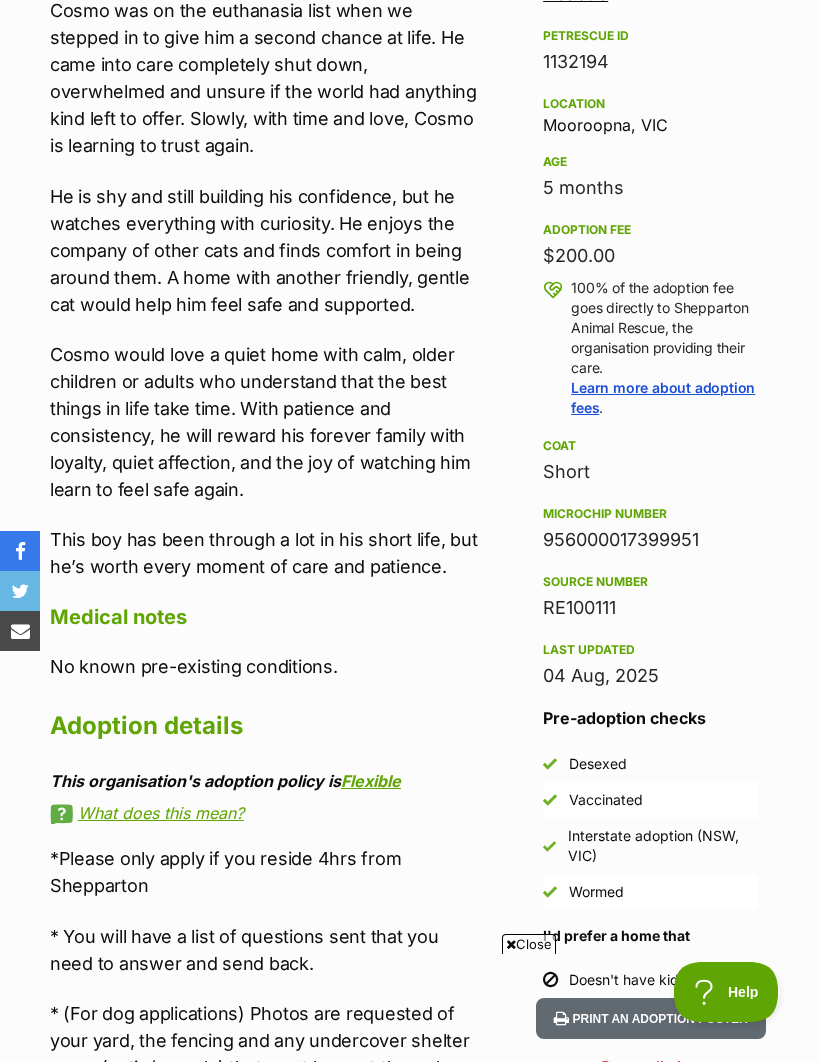 scroll, scrollTop: 1090, scrollLeft: 0, axis: vertical 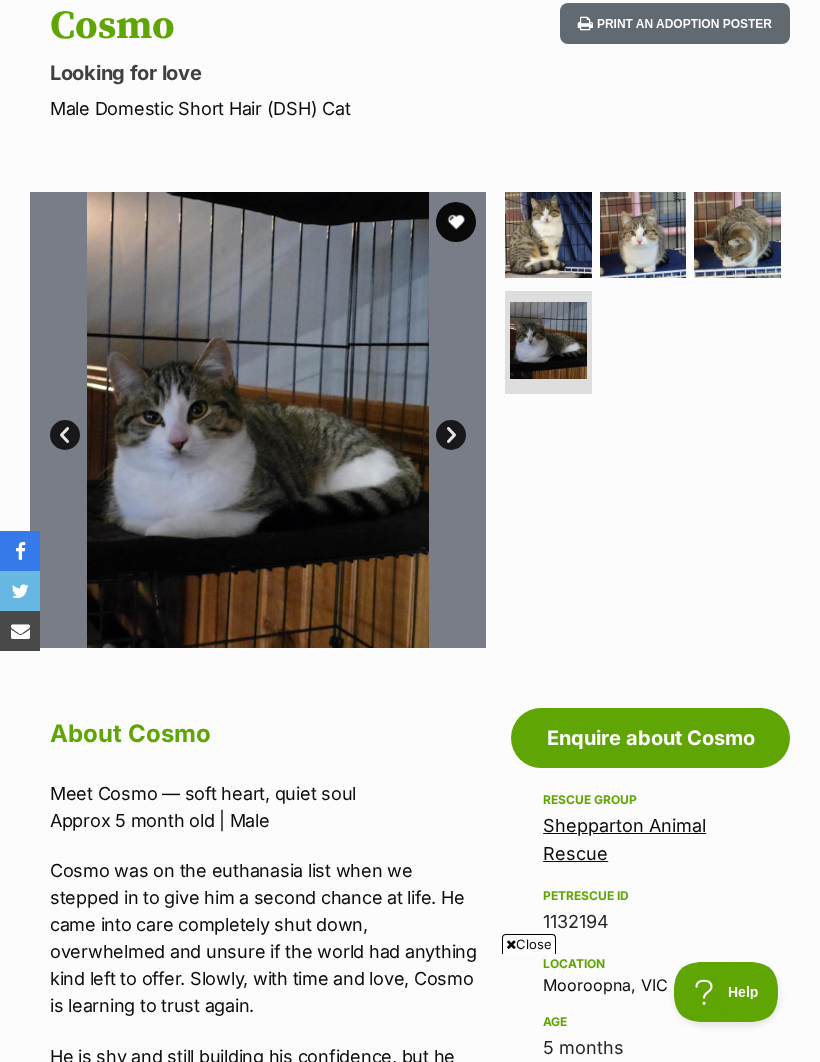 click at bounding box center (643, 235) 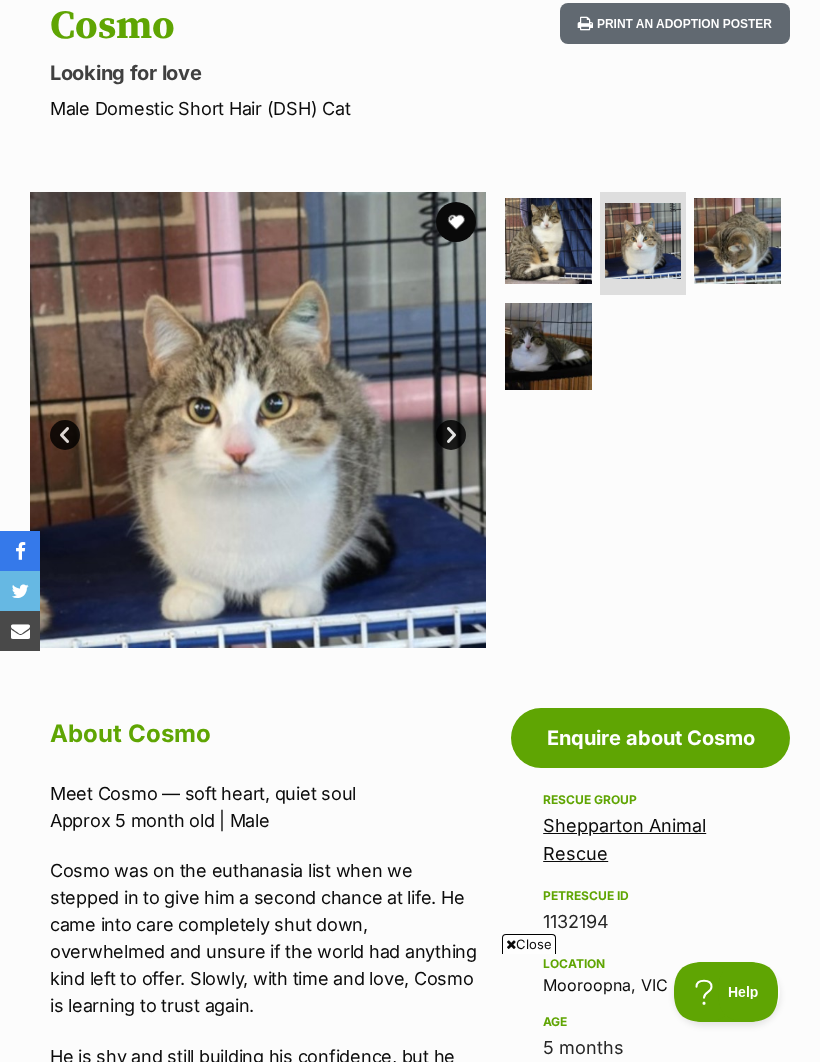click at bounding box center [737, 241] 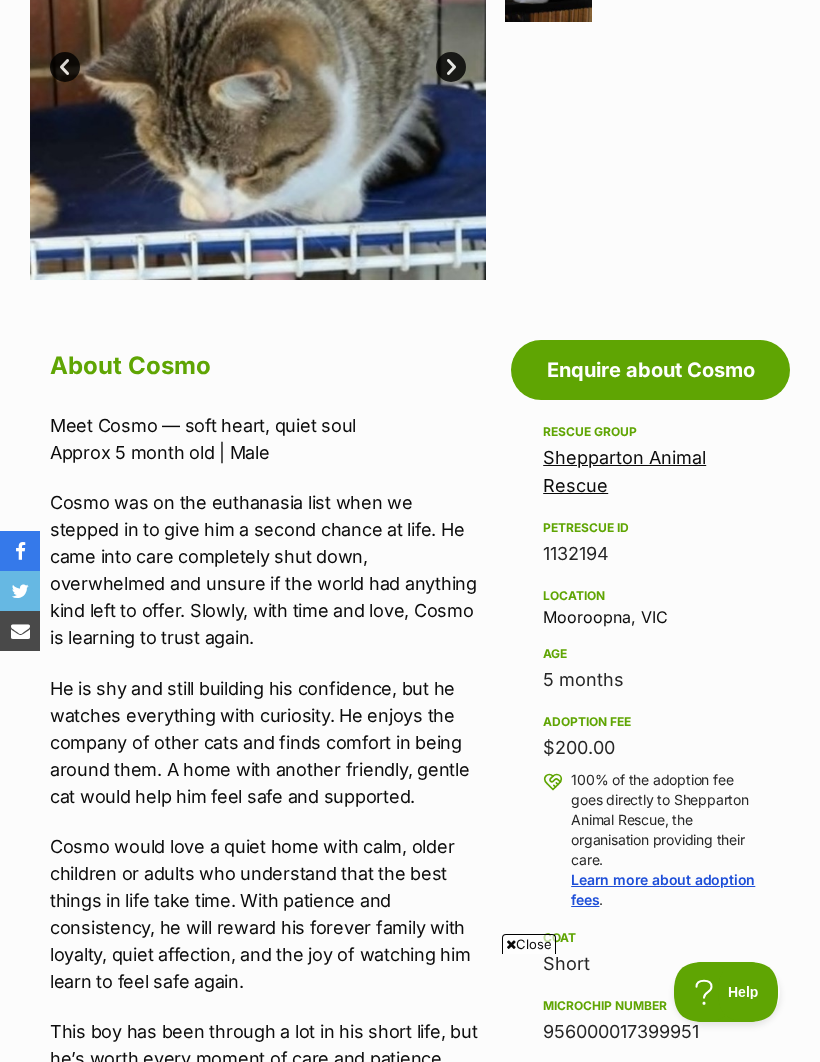 scroll, scrollTop: 596, scrollLeft: 0, axis: vertical 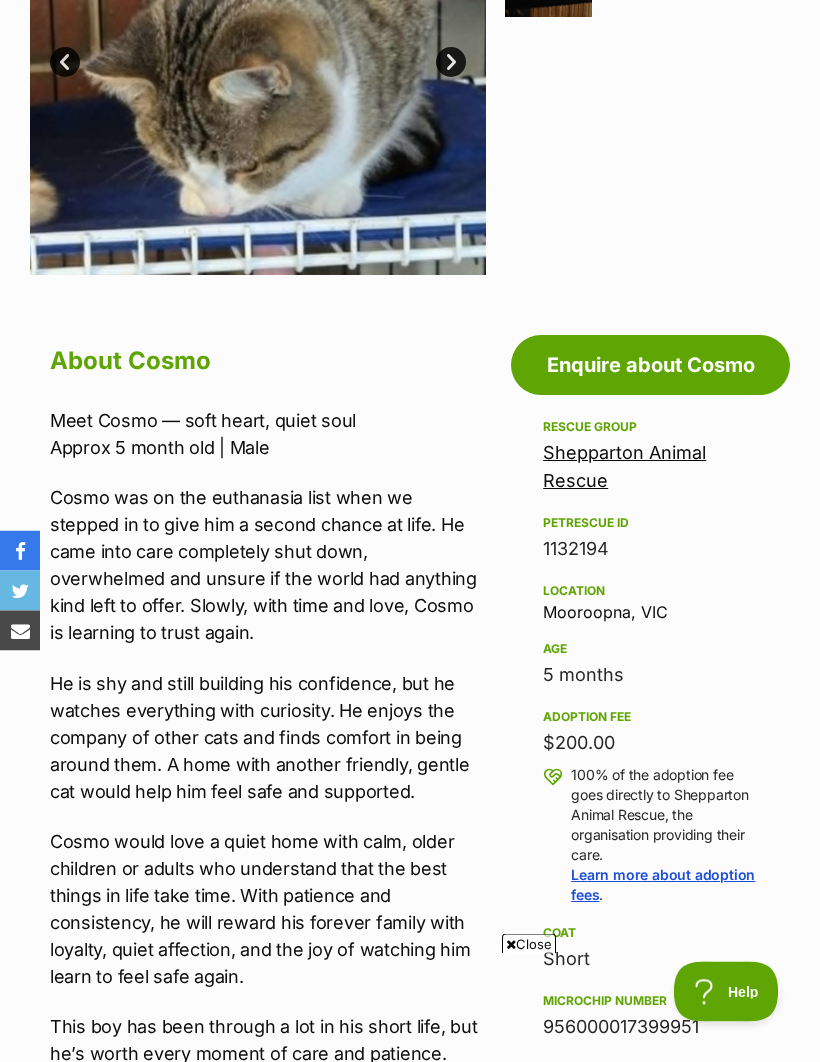 click on "Shepparton Animal Rescue" at bounding box center (624, 467) 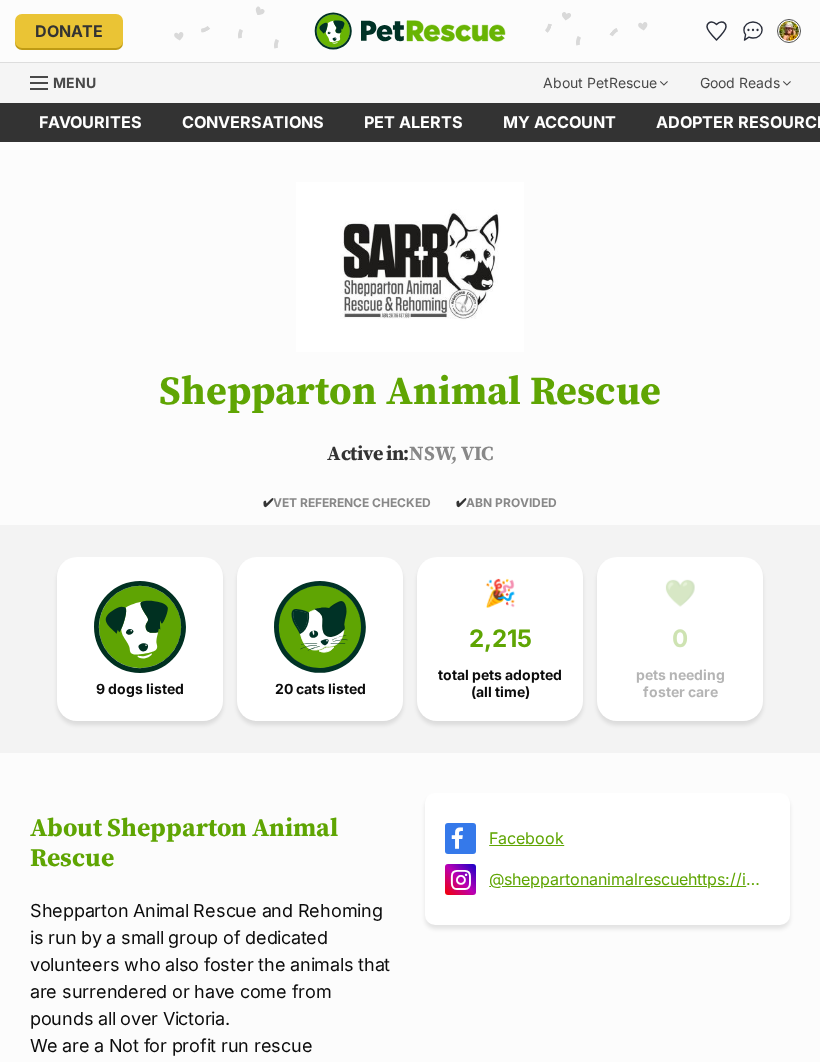 scroll, scrollTop: 0, scrollLeft: 0, axis: both 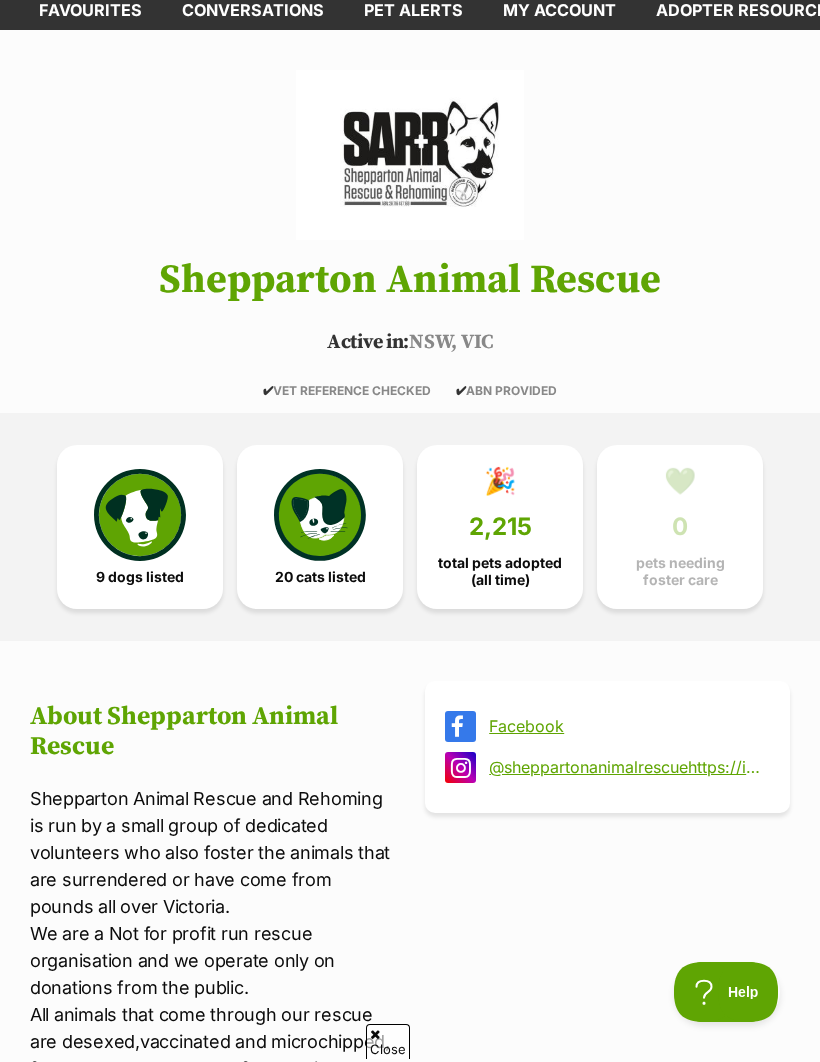 click at bounding box center (320, 515) 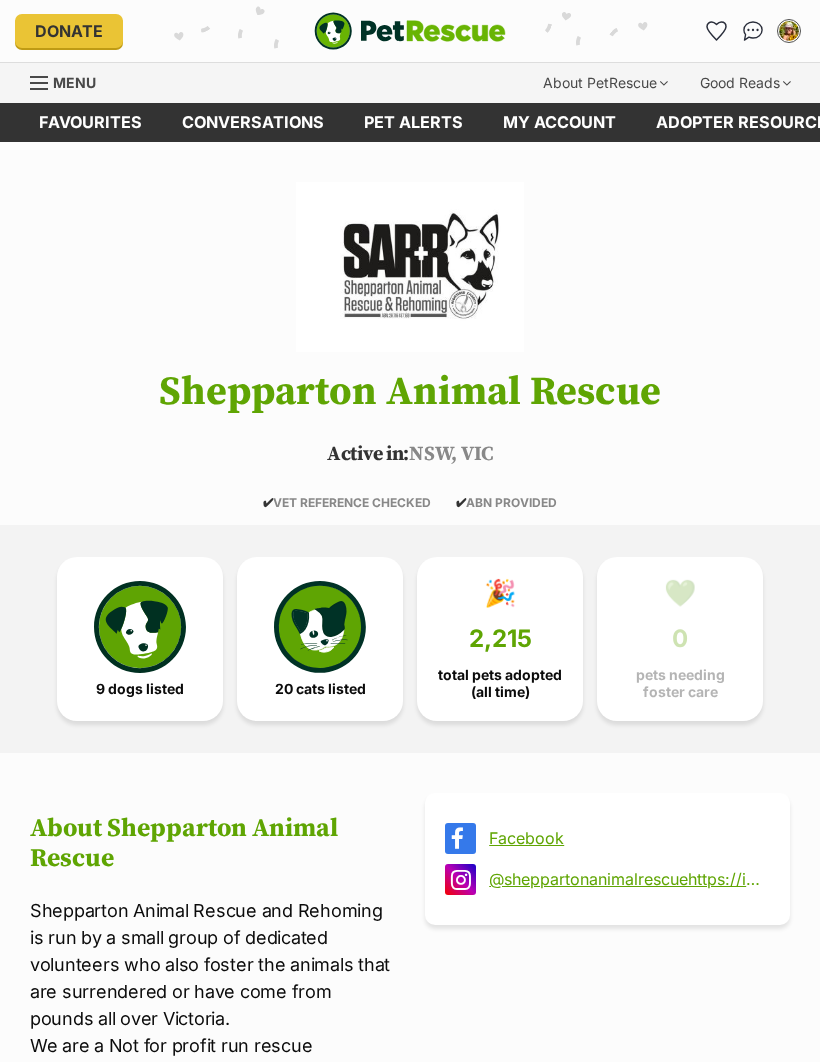 scroll, scrollTop: 1995, scrollLeft: 0, axis: vertical 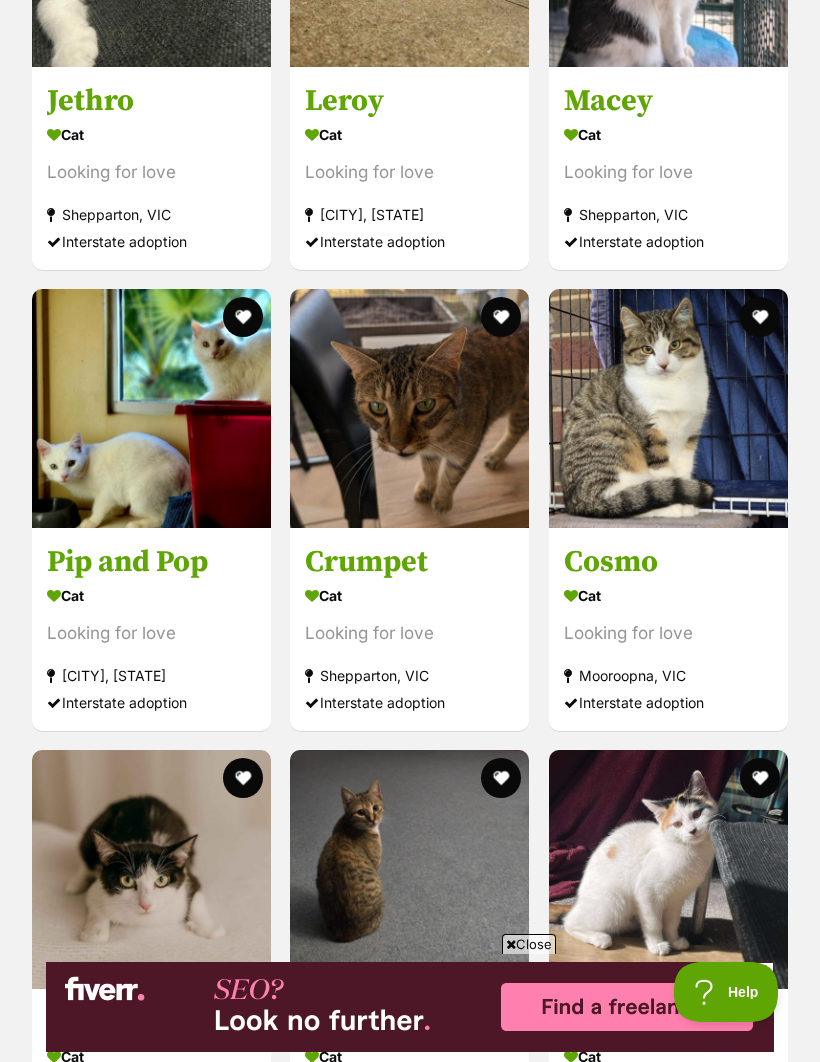 click at bounding box center (151, 408) 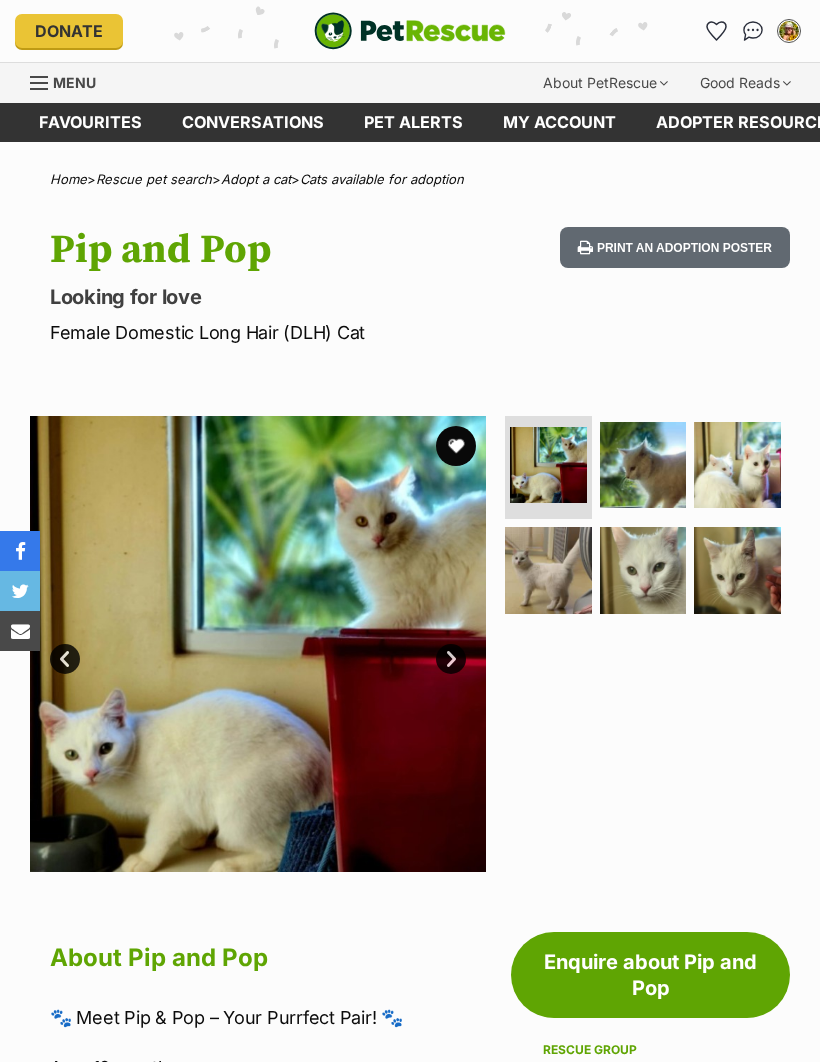 scroll, scrollTop: 0, scrollLeft: 0, axis: both 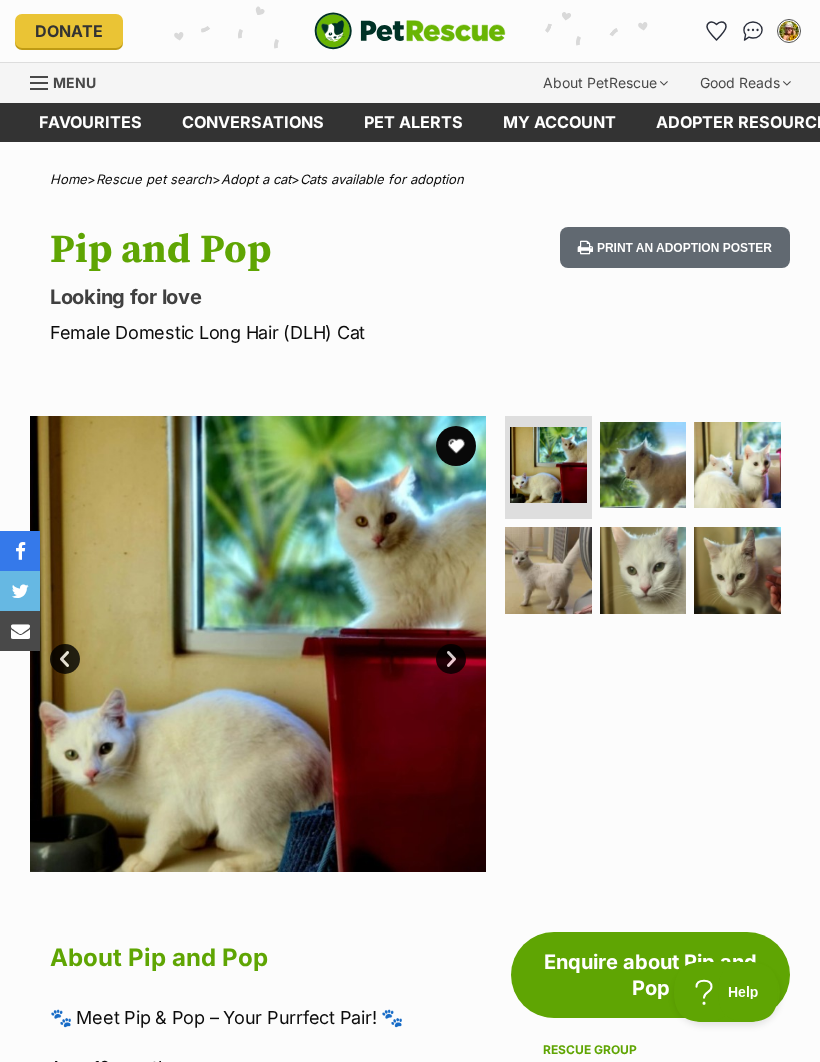 click at bounding box center [643, 465] 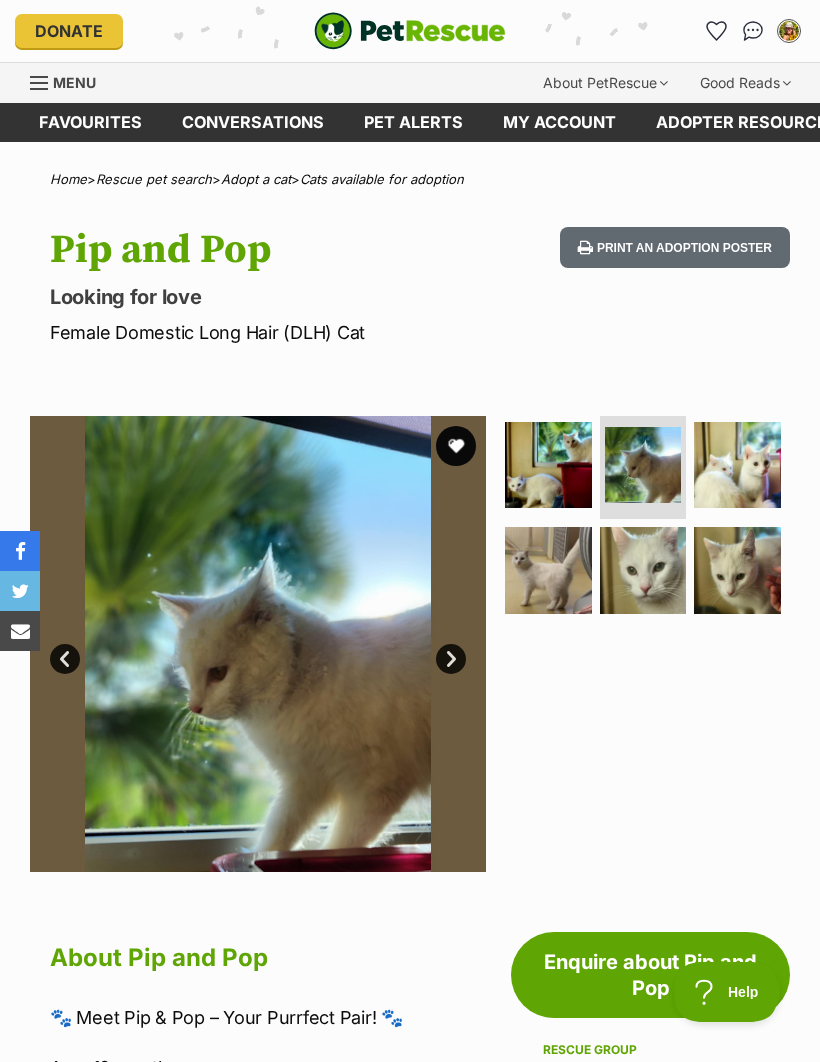 click at bounding box center [737, 465] 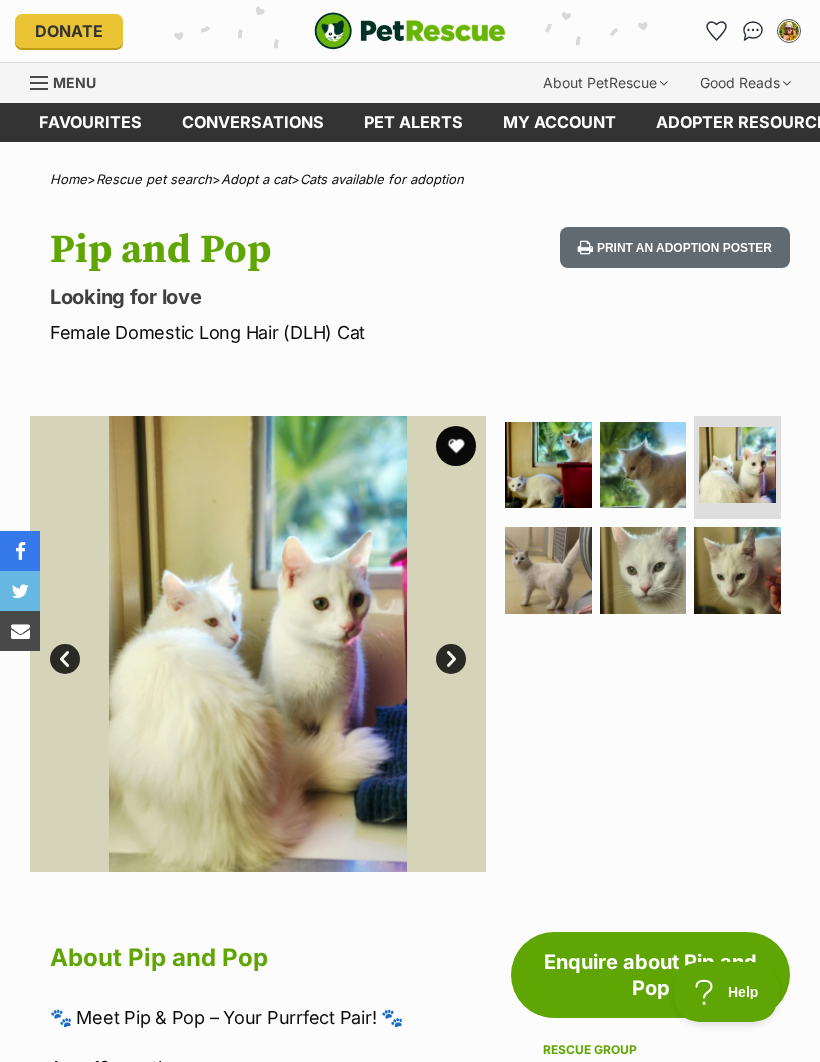 click at bounding box center (548, 570) 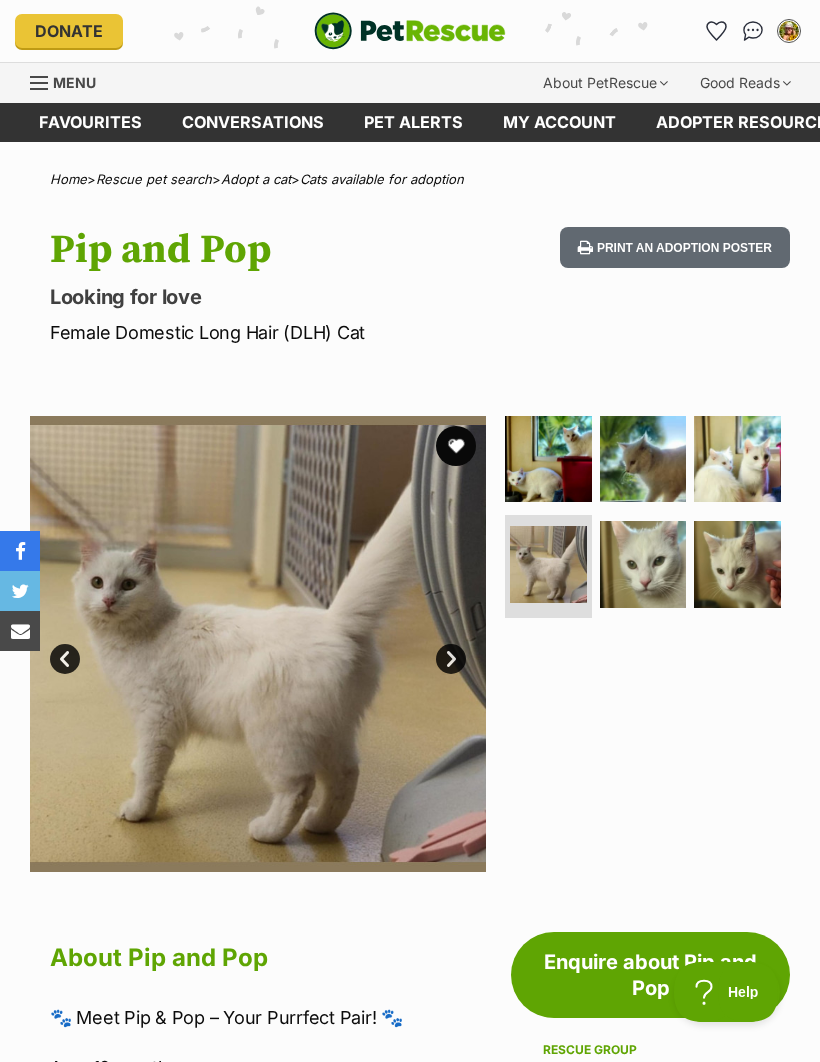 click at bounding box center (643, 564) 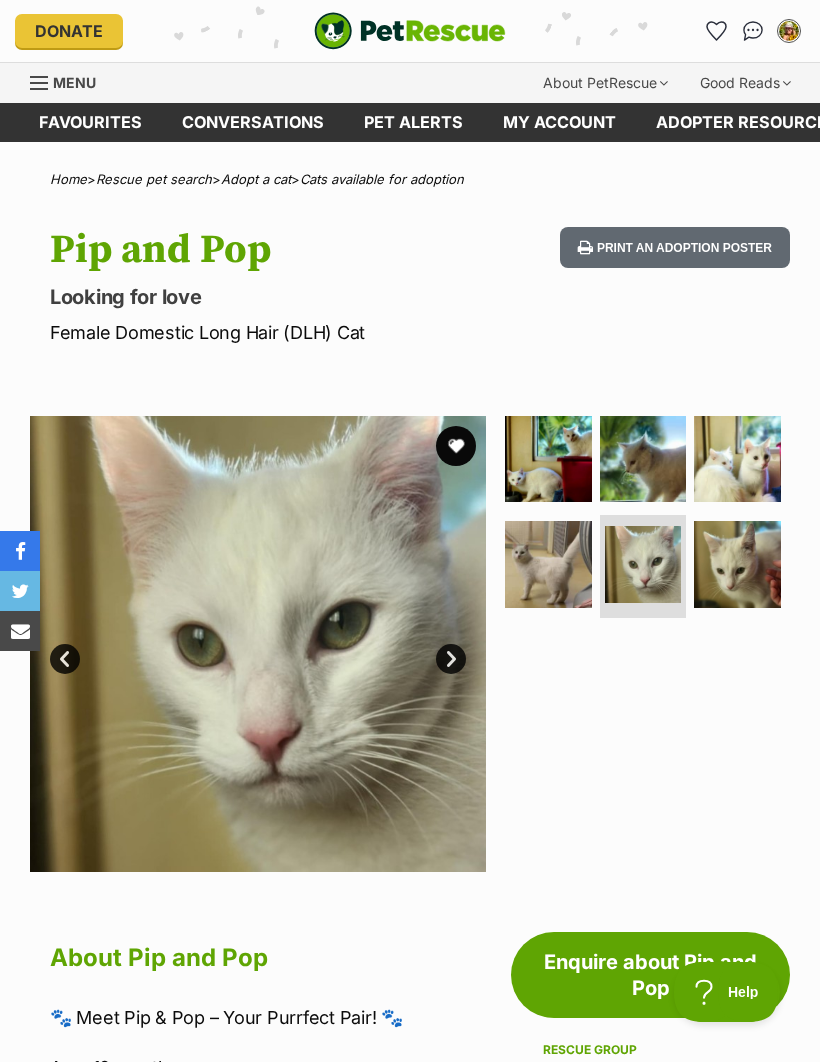 click at bounding box center (737, 564) 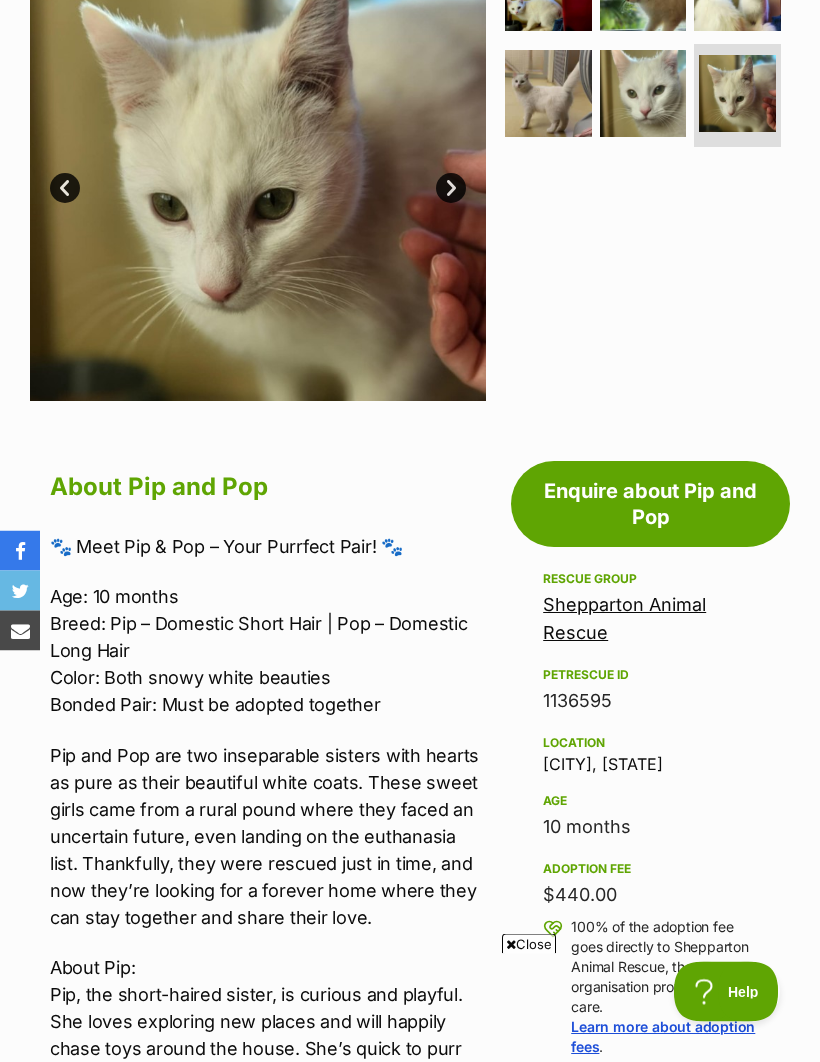 scroll, scrollTop: 473, scrollLeft: 0, axis: vertical 